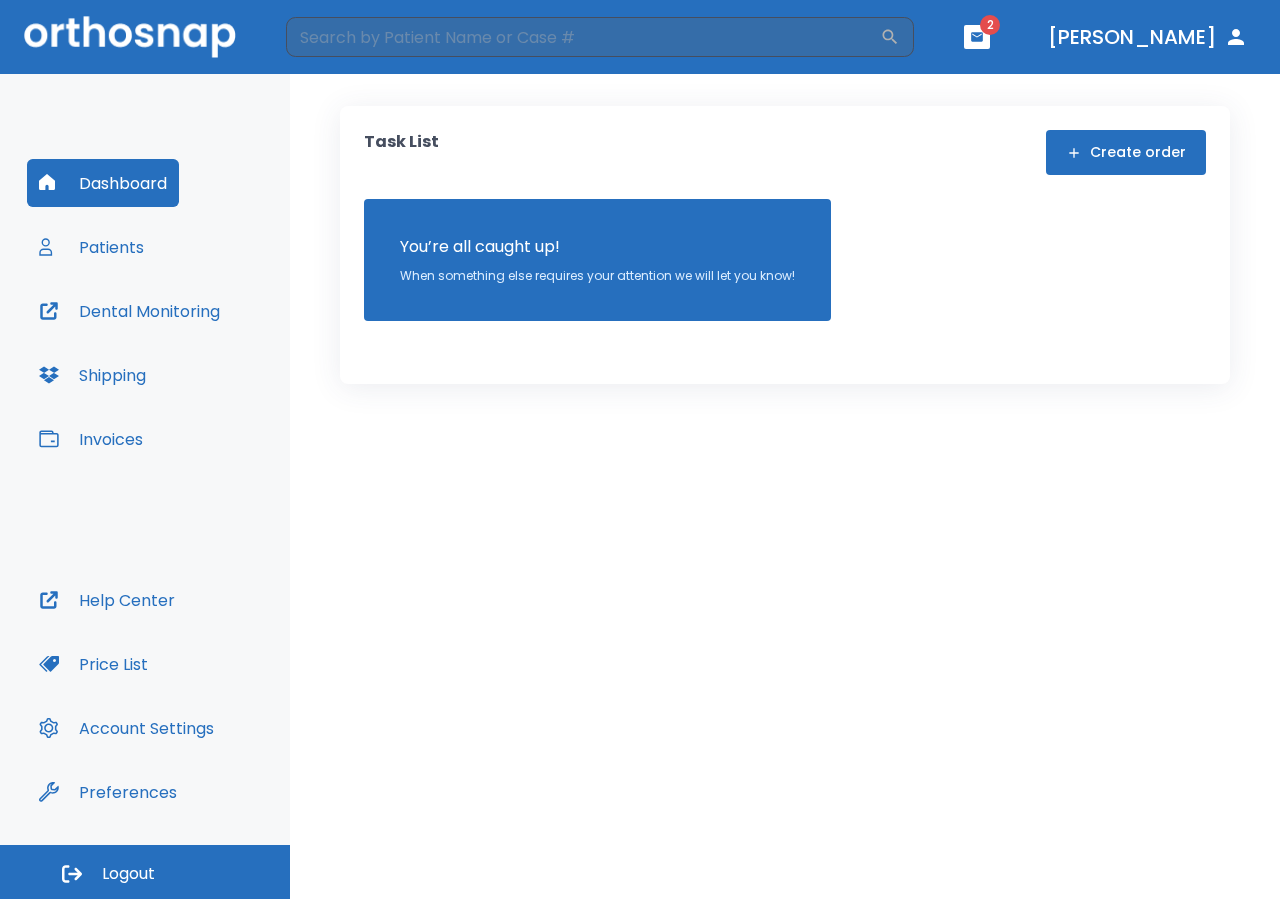 scroll, scrollTop: 0, scrollLeft: 0, axis: both 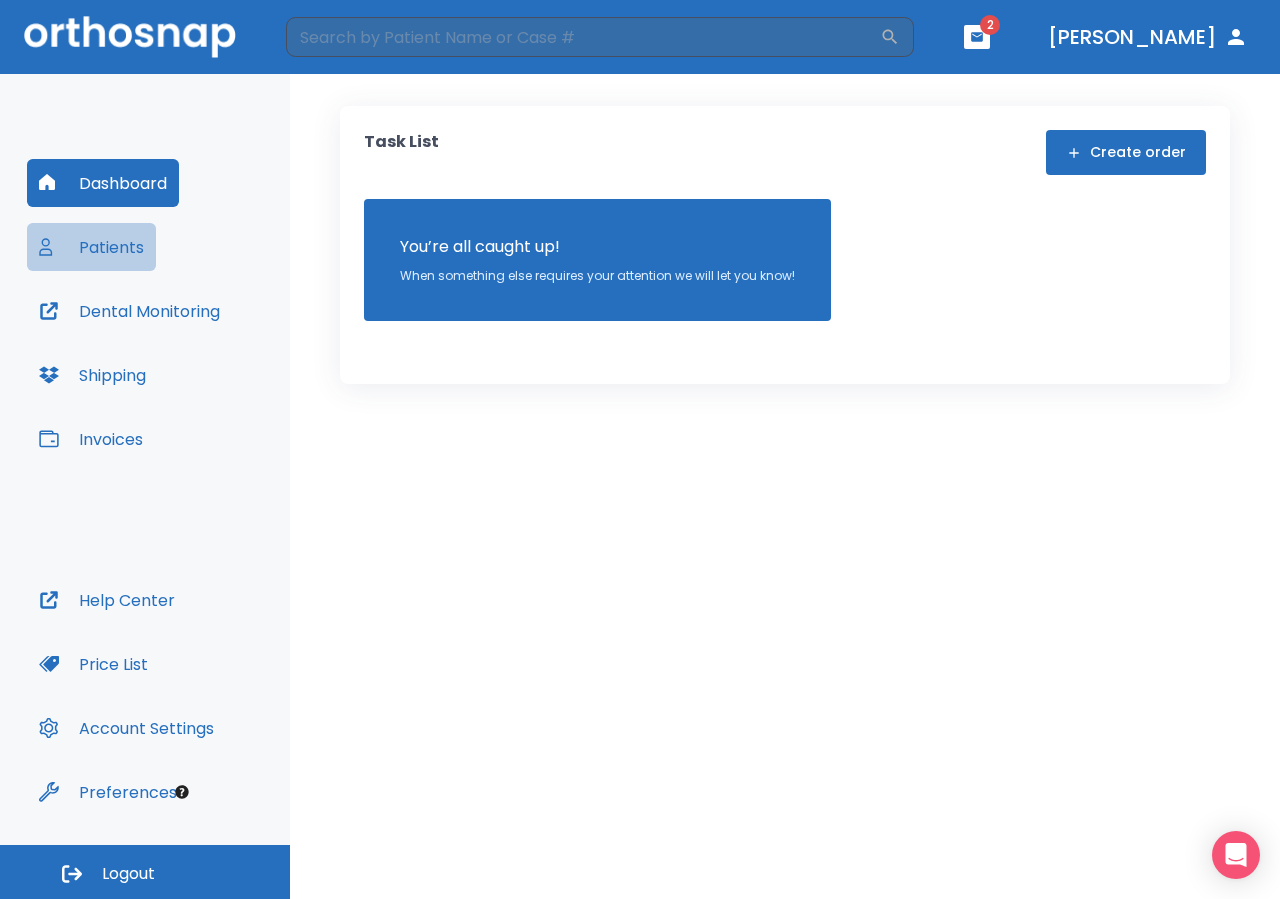 click on "Patients" at bounding box center [91, 247] 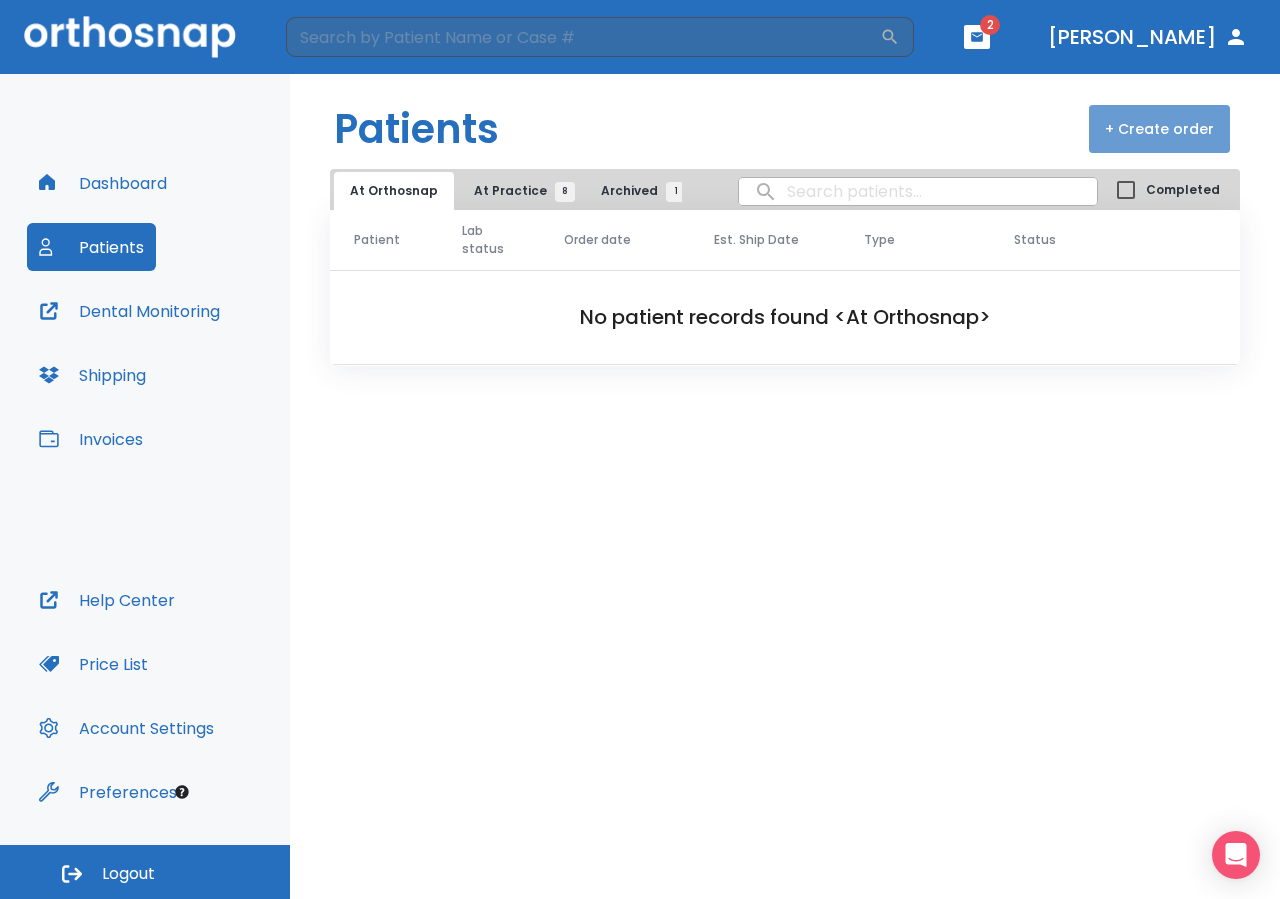 click on "+ Create order" at bounding box center [1159, 129] 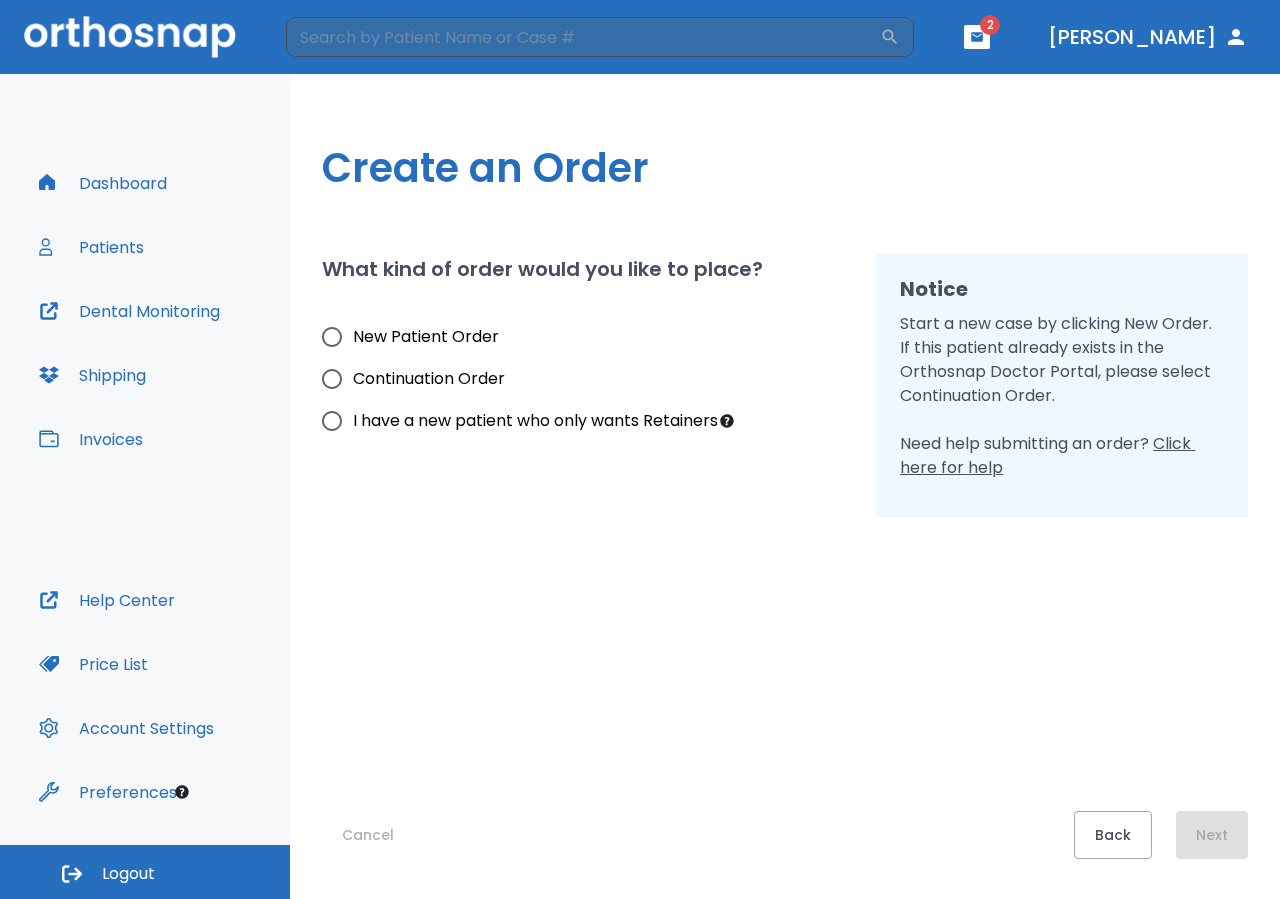 click at bounding box center [977, 37] 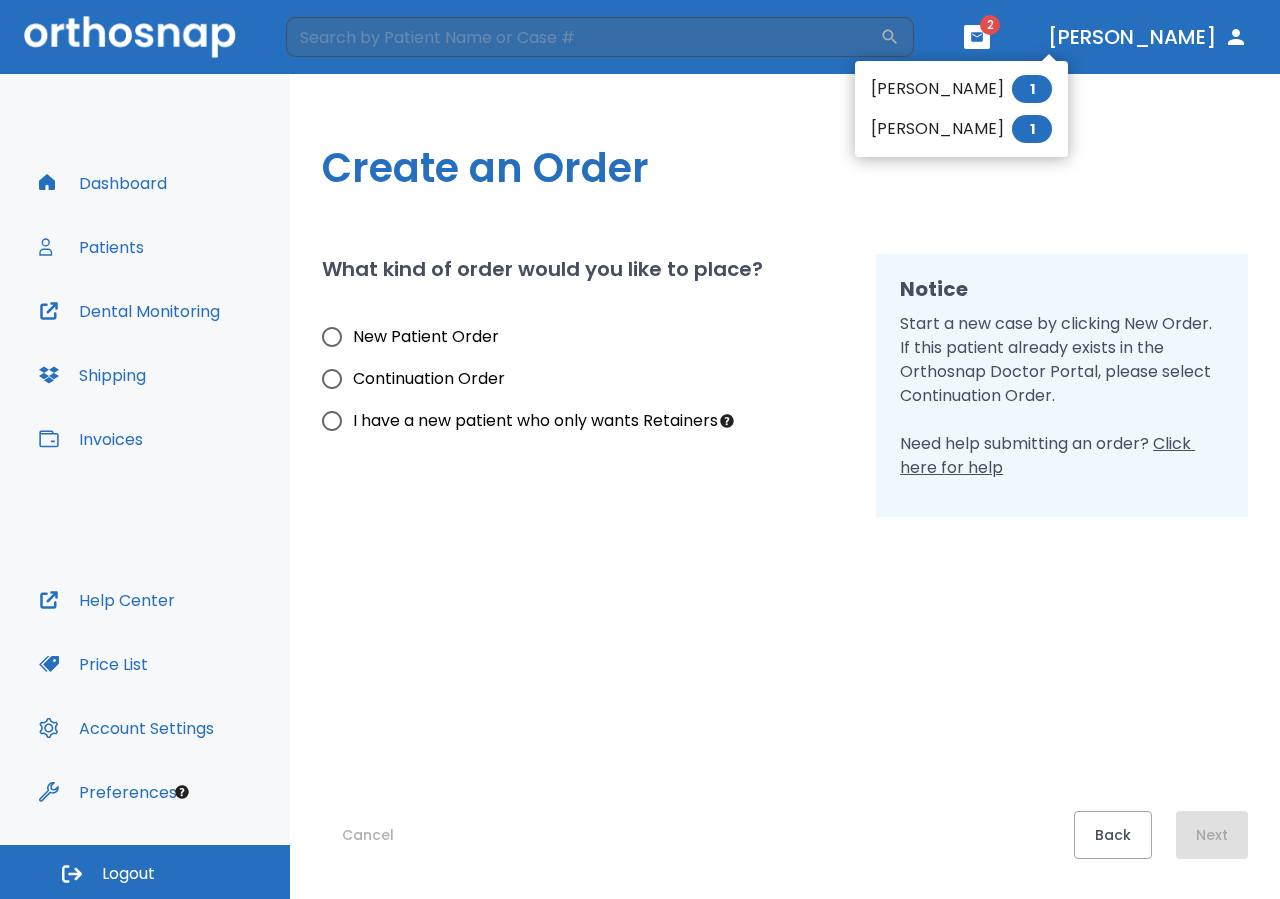 click on "joanna restituyo 1" at bounding box center (961, 89) 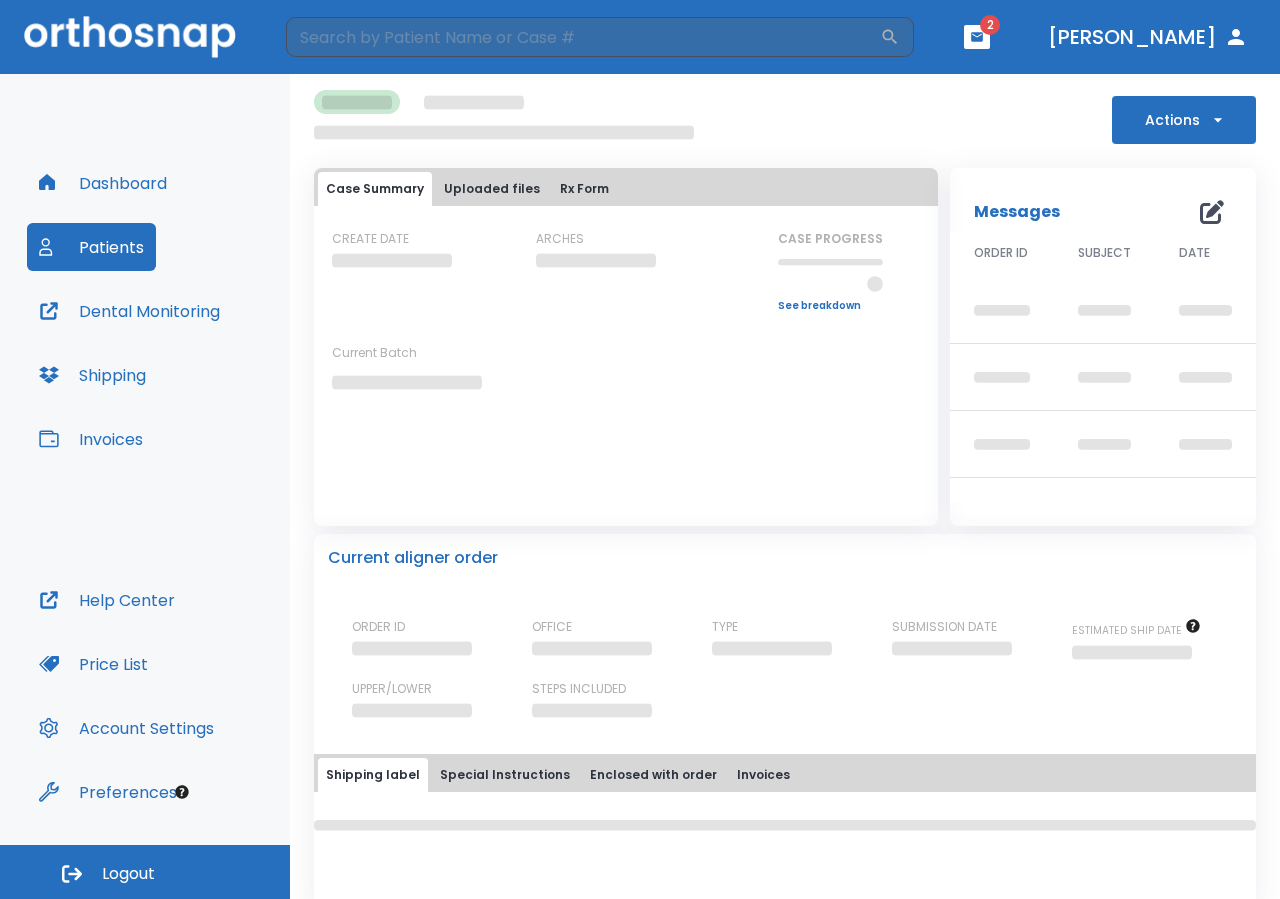 click on "Dental Monitoring" at bounding box center (129, 311) 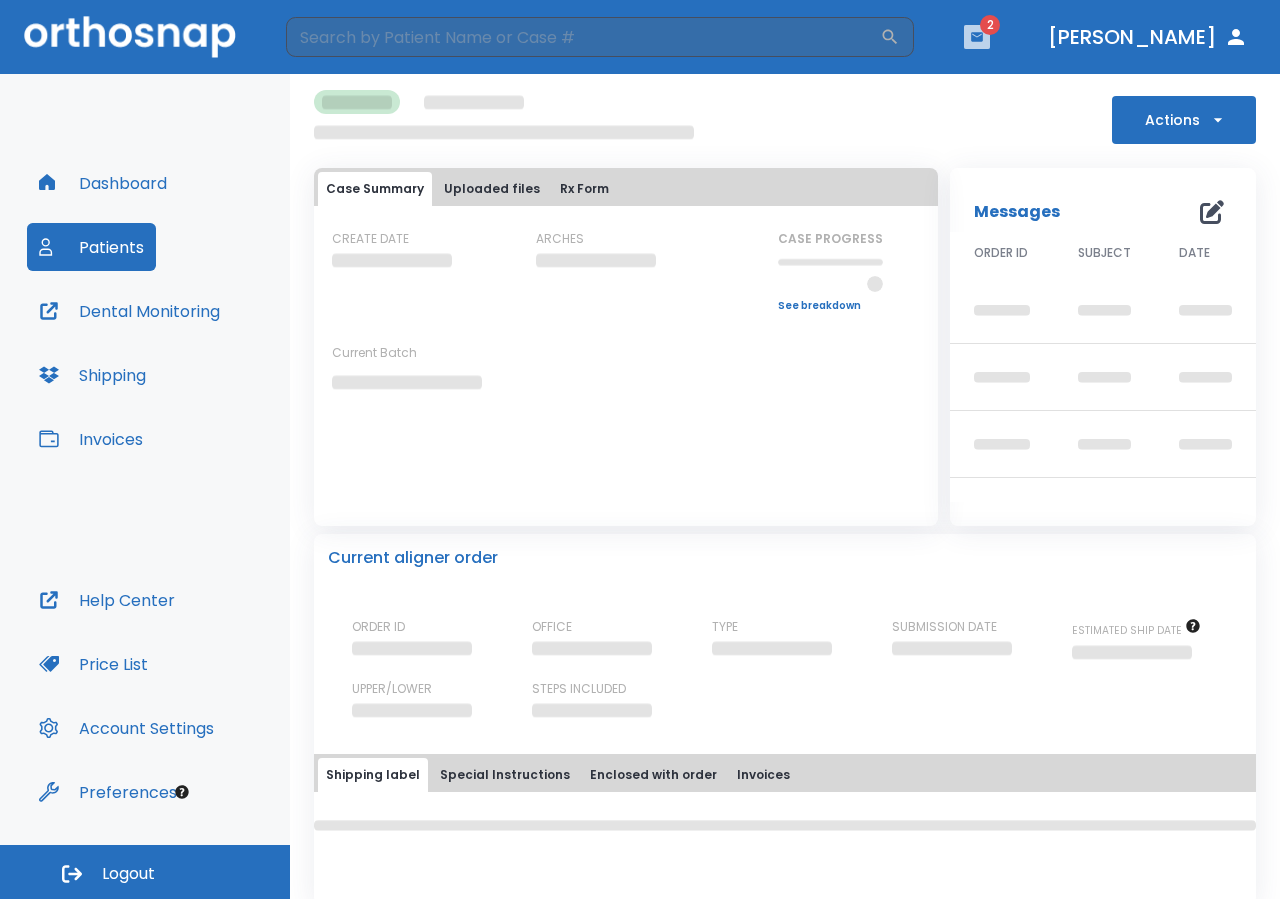 click at bounding box center [977, 37] 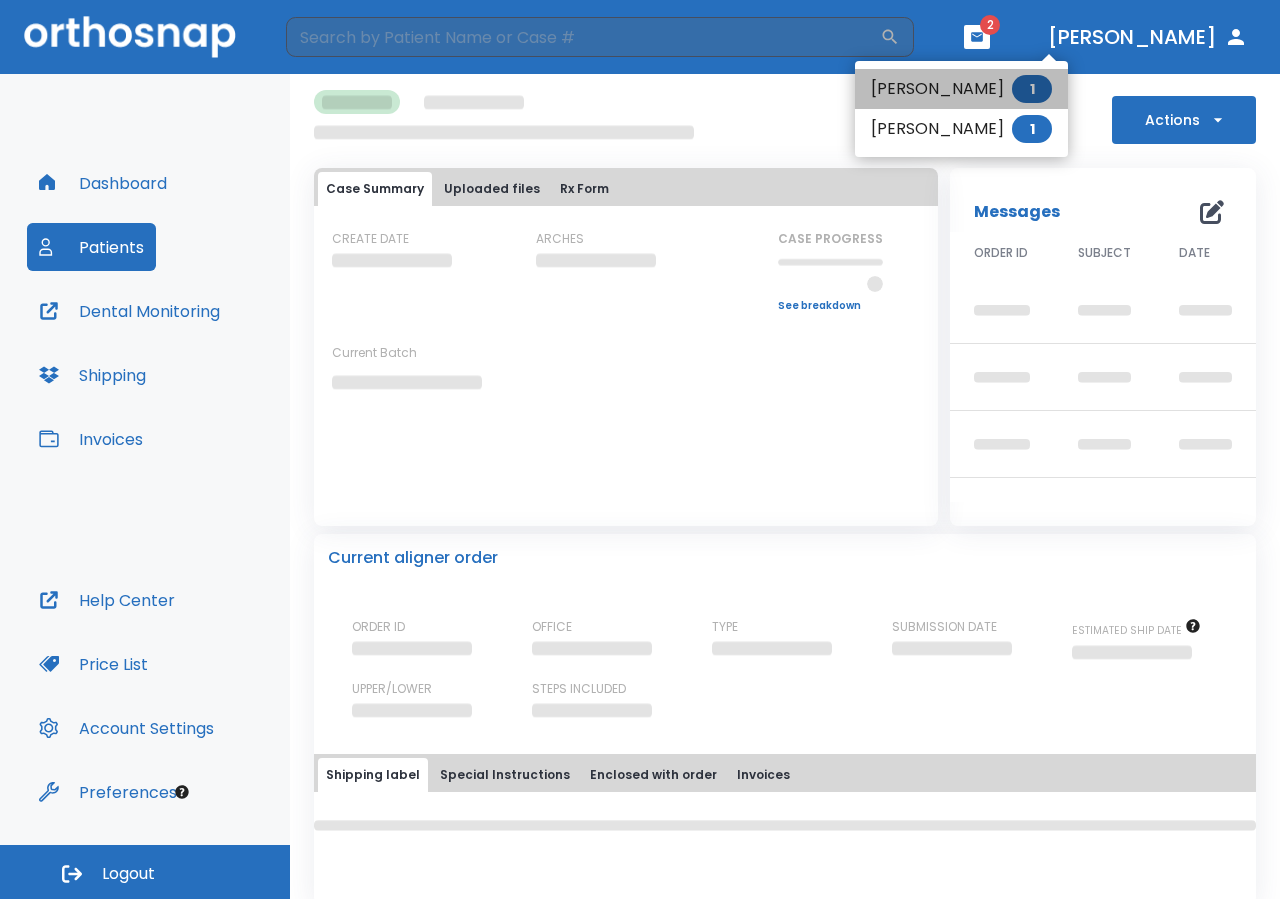 click on "1" at bounding box center (1032, 89) 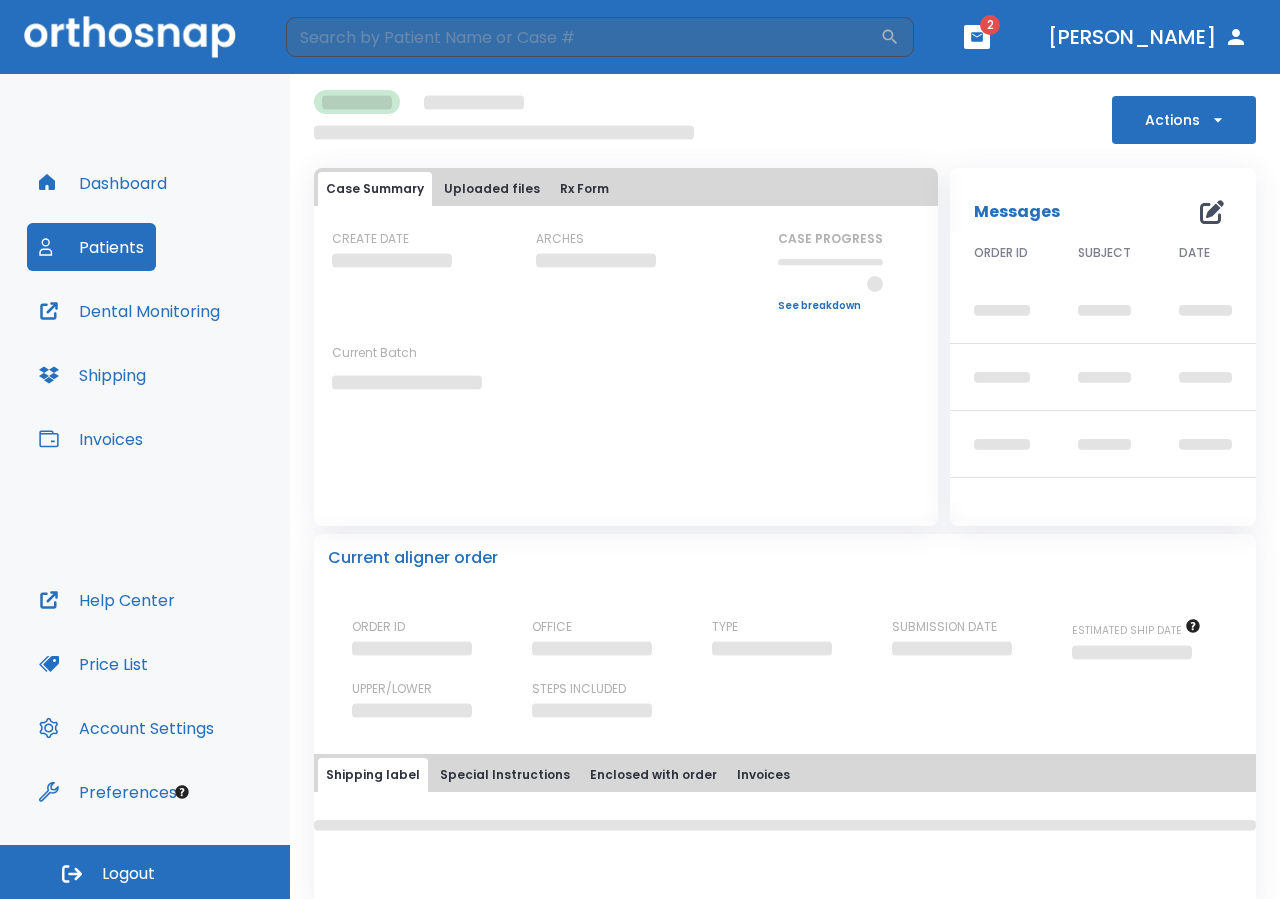 click on "Actions" at bounding box center (785, 117) 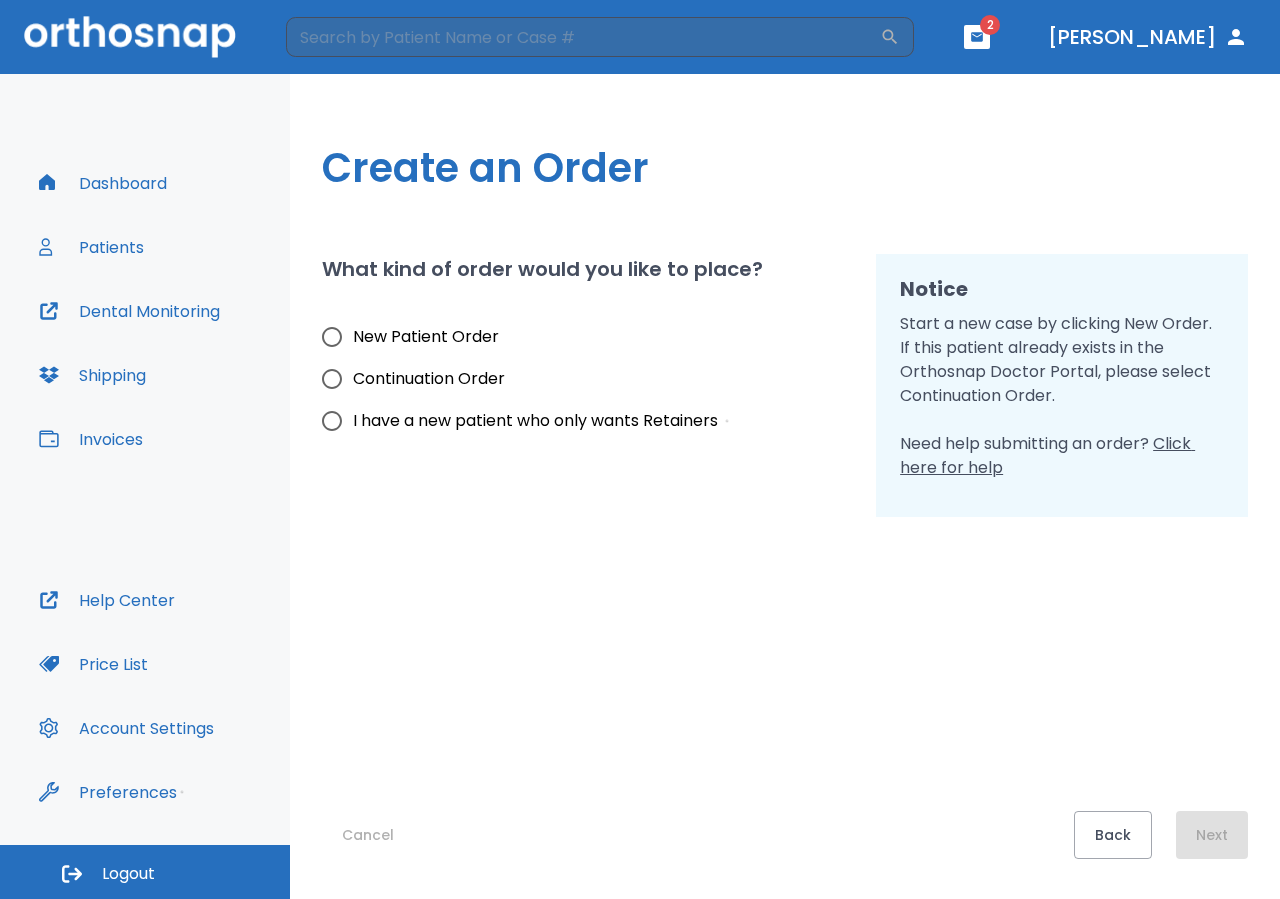 click 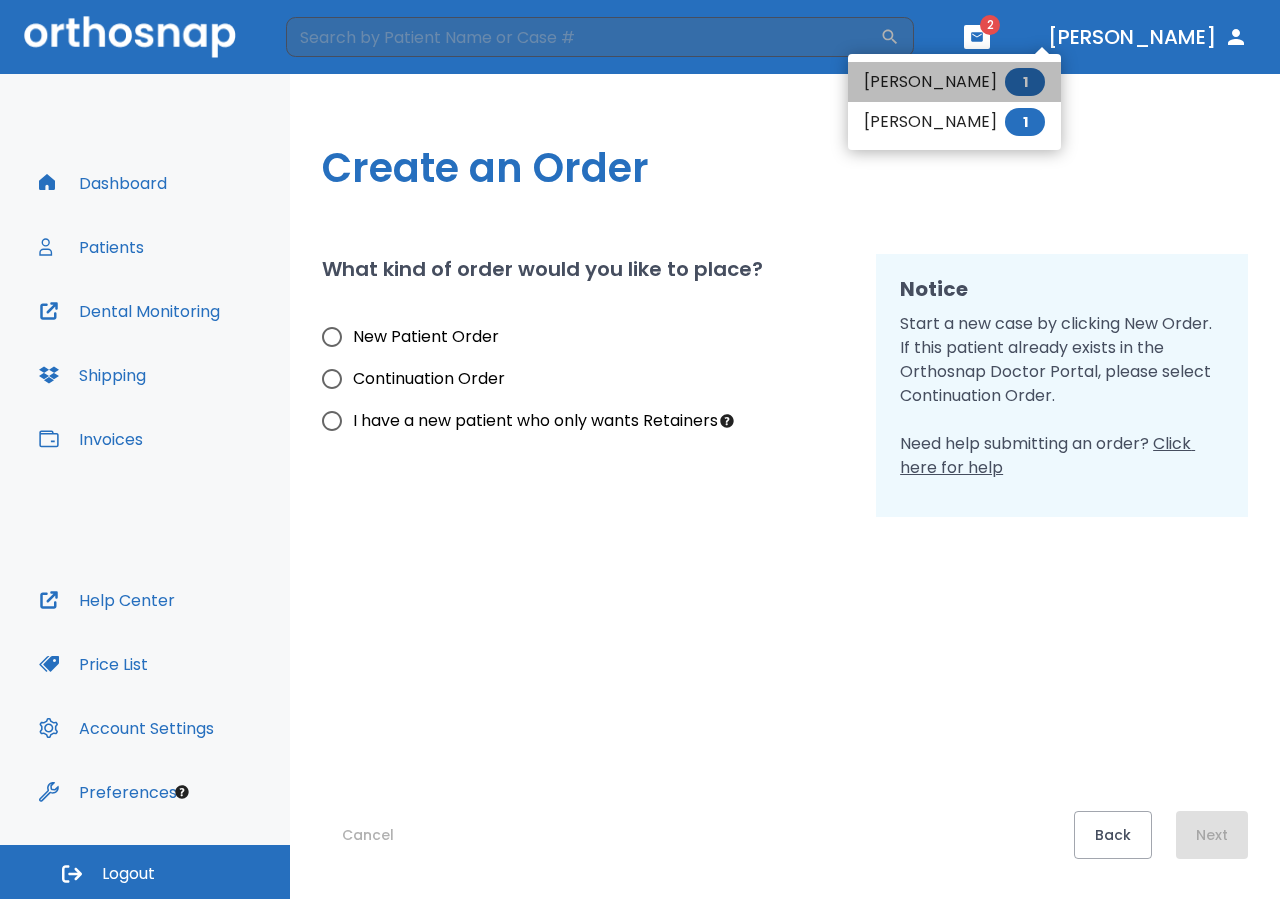 click on "joanna restituyo 1" at bounding box center [954, 82] 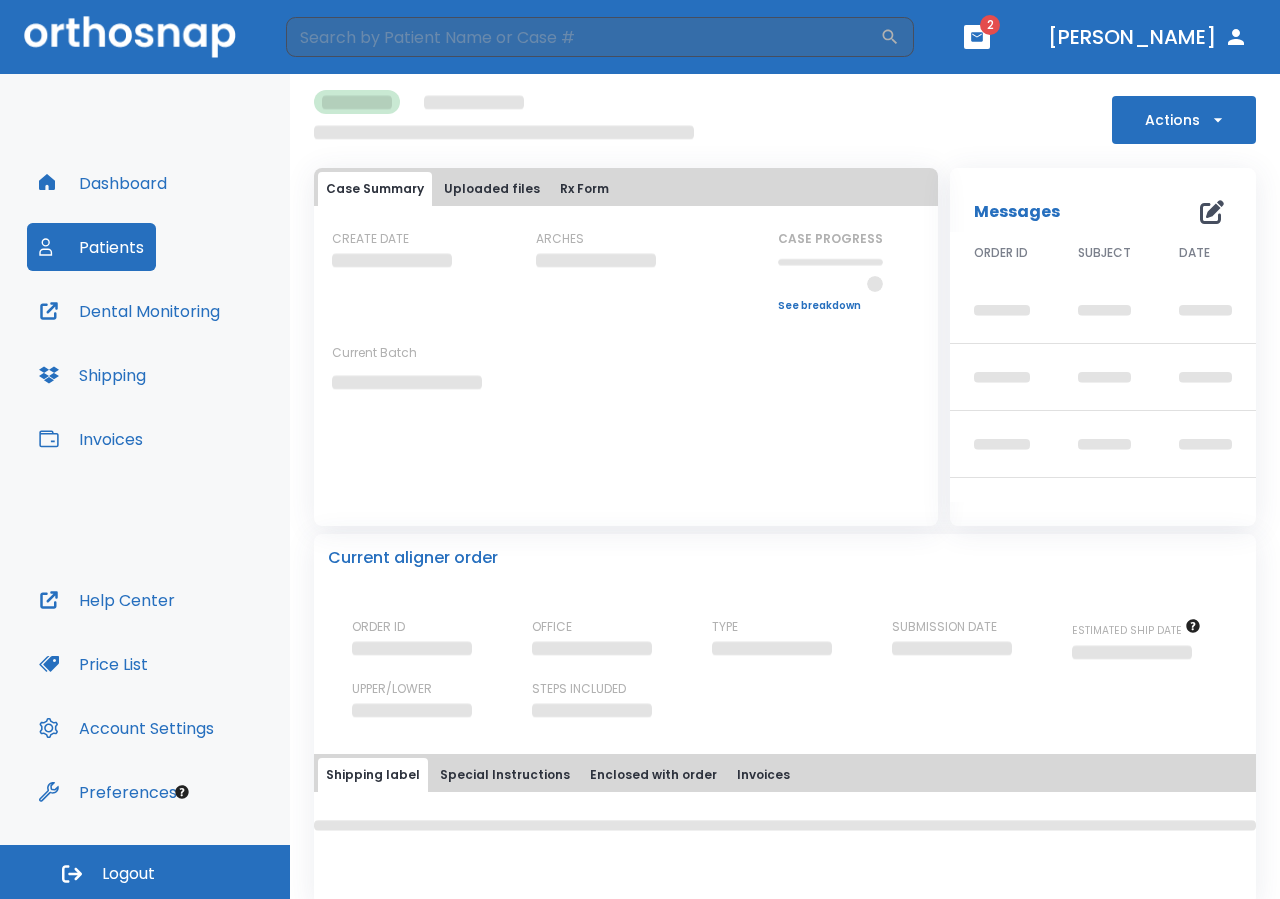 drag, startPoint x: 1218, startPoint y: 285, endPoint x: 1232, endPoint y: 376, distance: 92.070625 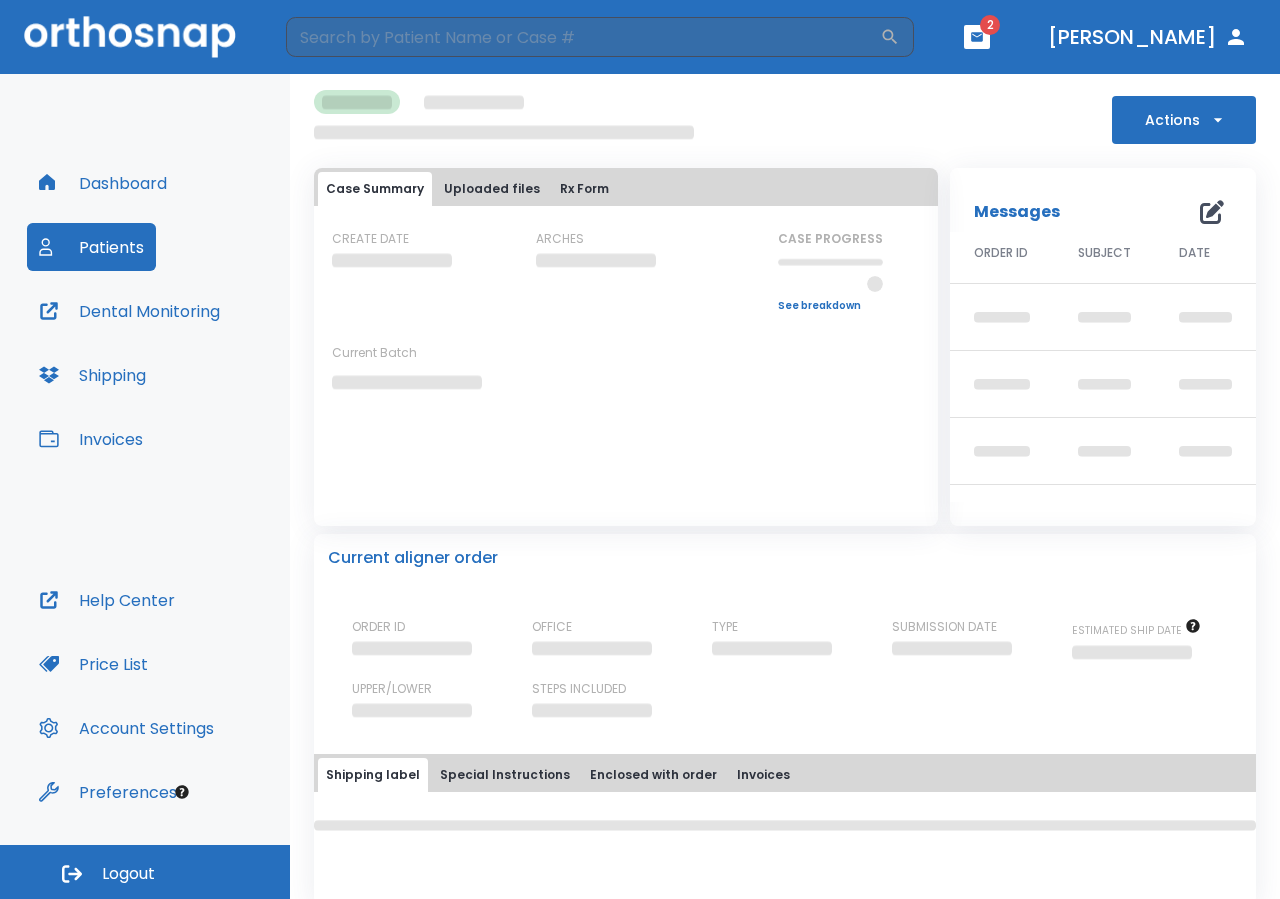 scroll, scrollTop: 129, scrollLeft: 0, axis: vertical 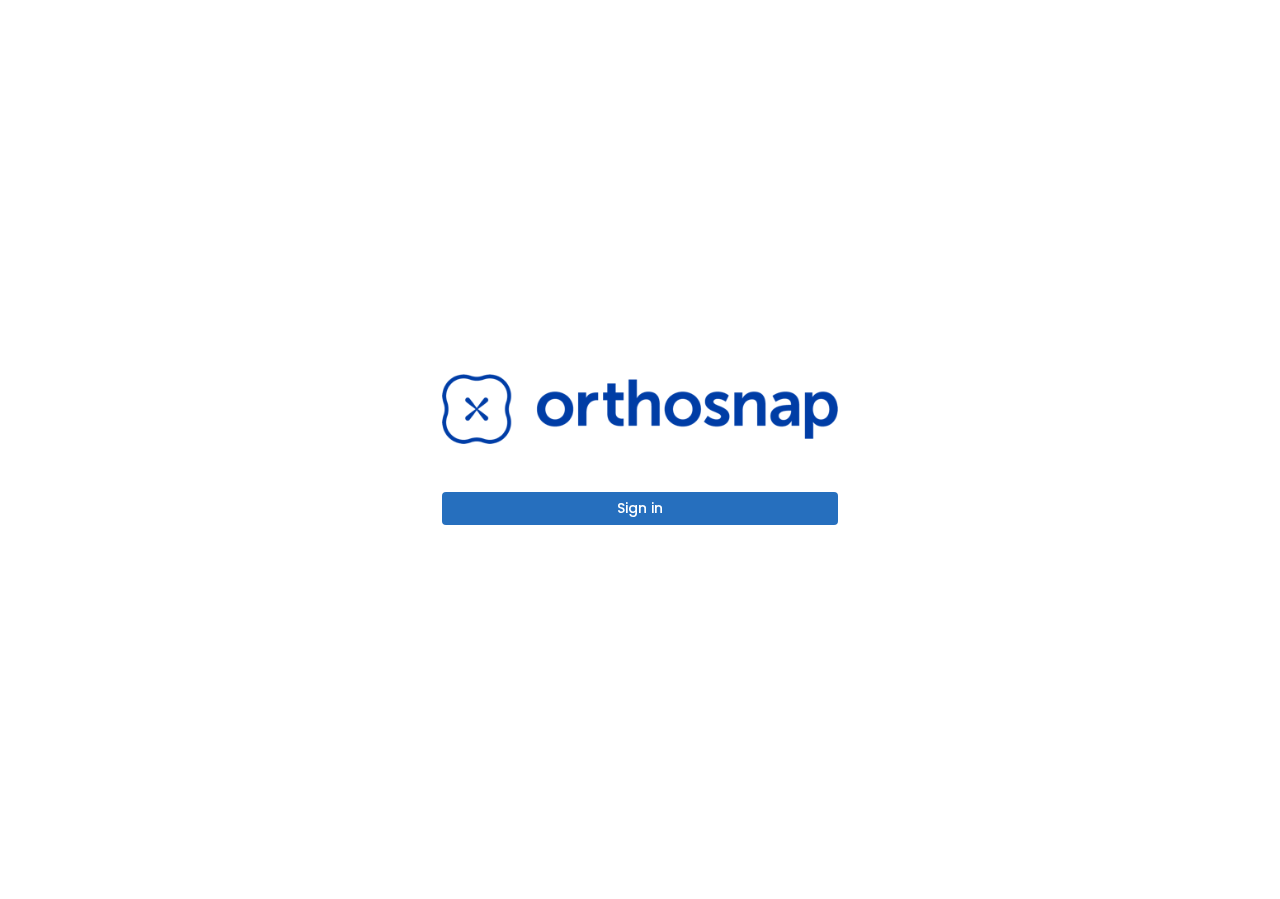 click on "Sign in" at bounding box center (640, 508) 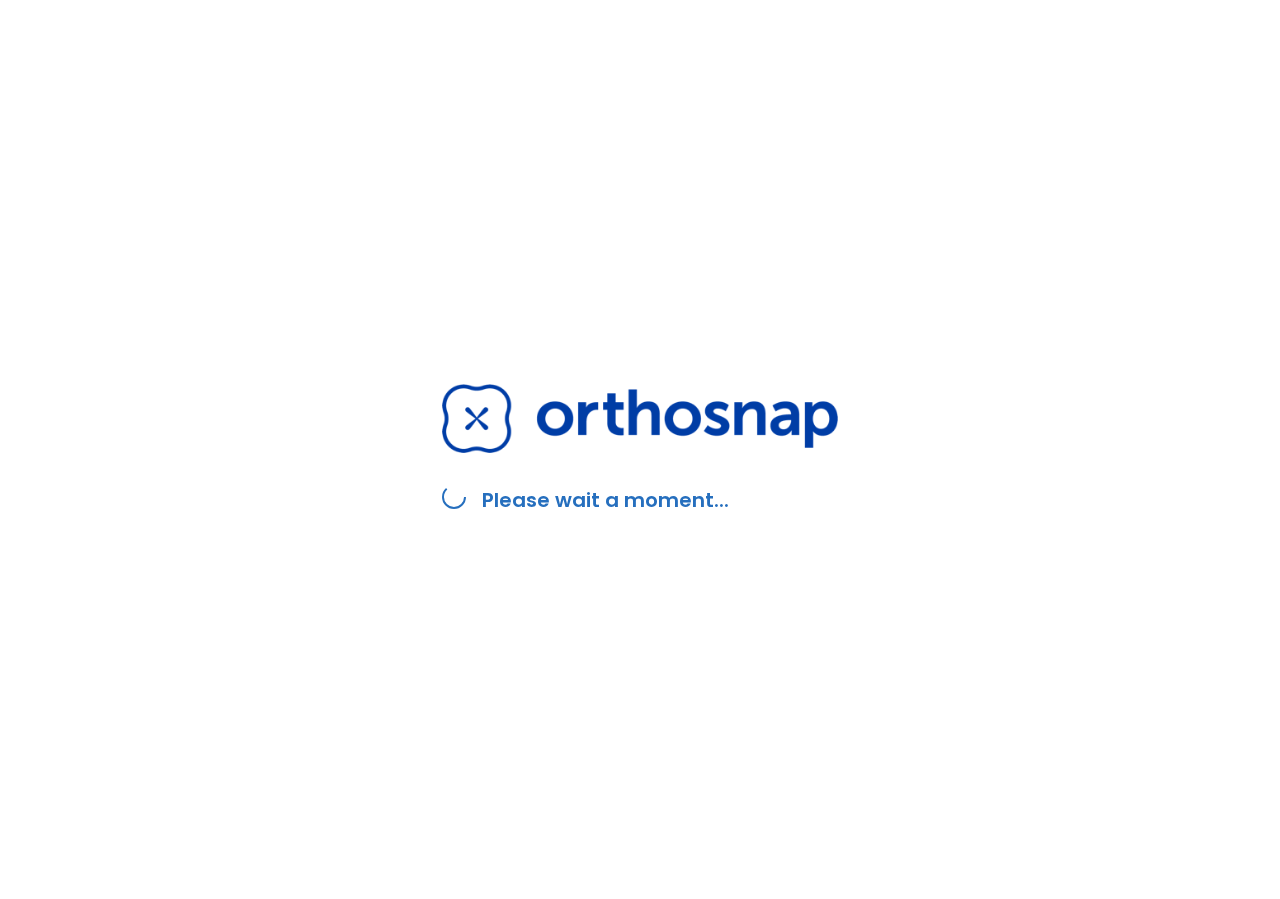 scroll, scrollTop: 0, scrollLeft: 0, axis: both 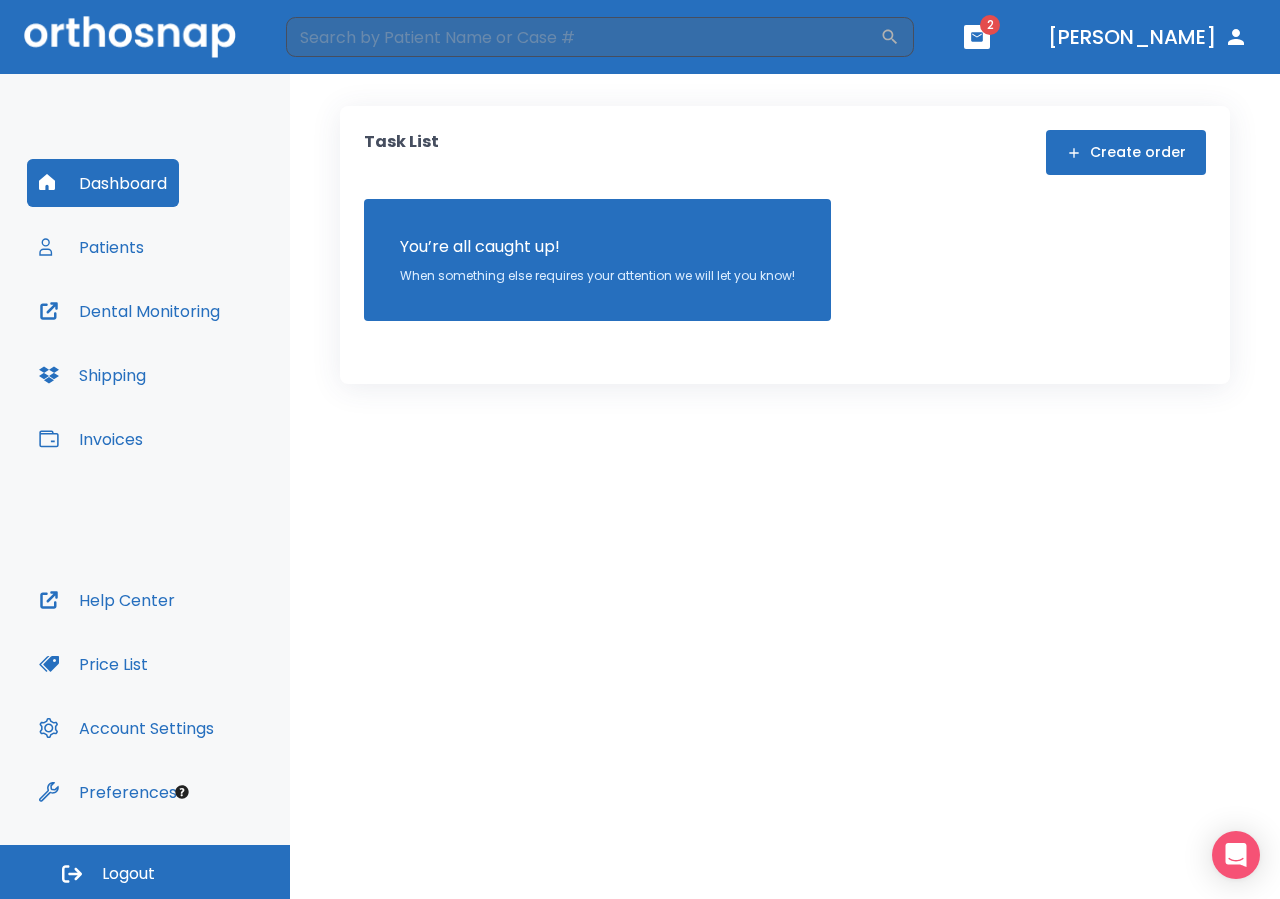 click on "Create order" at bounding box center [1126, 152] 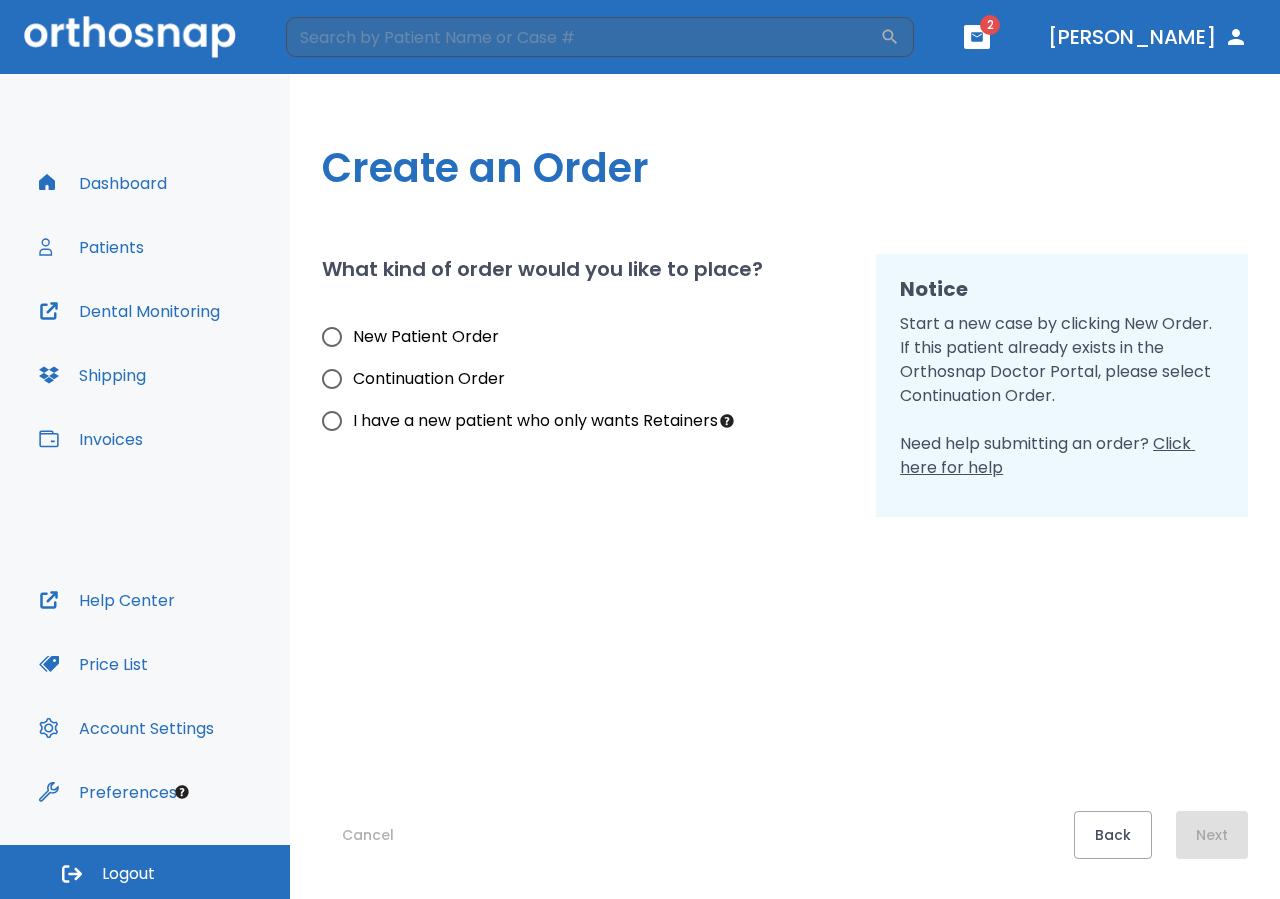 click on "Continuation Order" at bounding box center (332, 379) 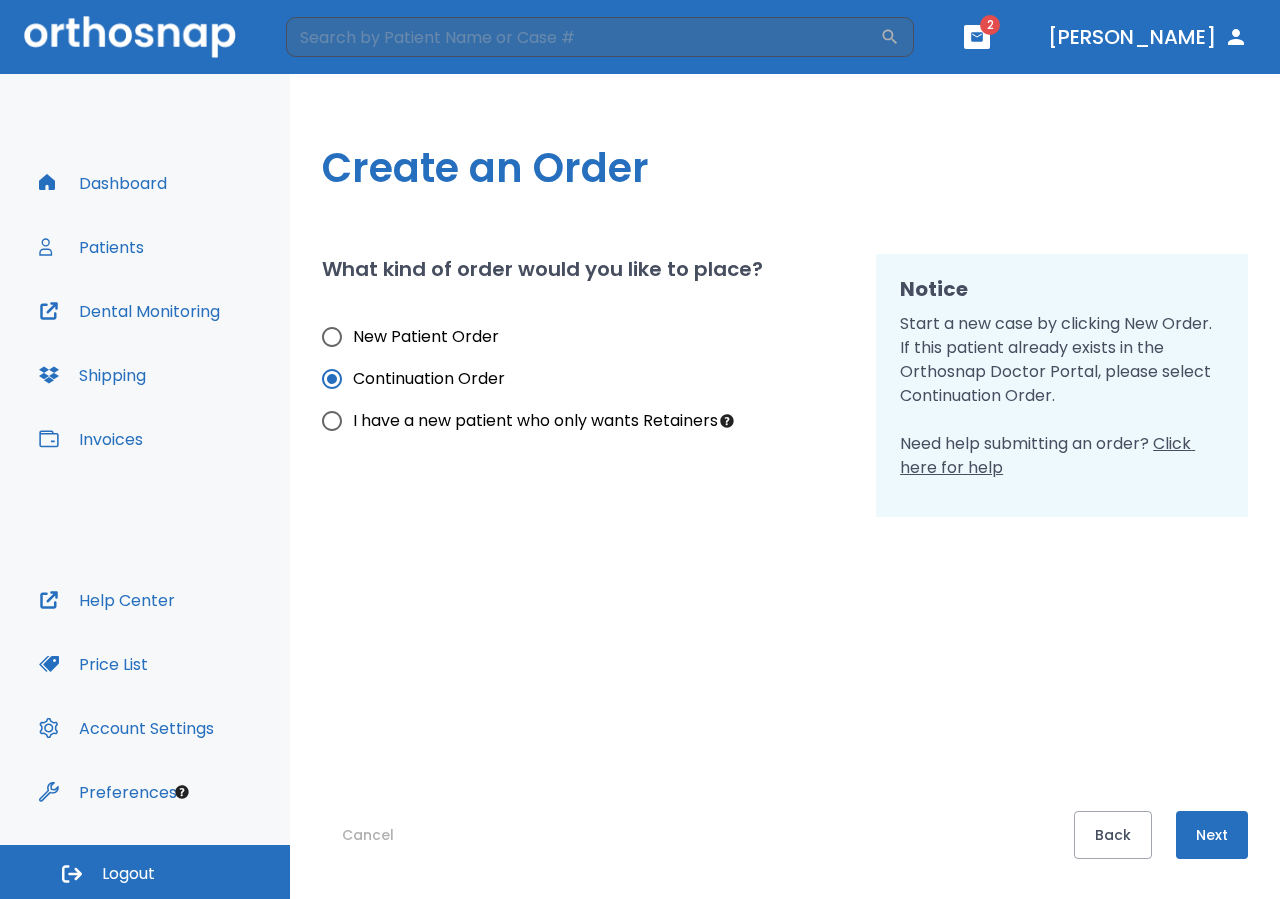click on "Next" at bounding box center (1212, 835) 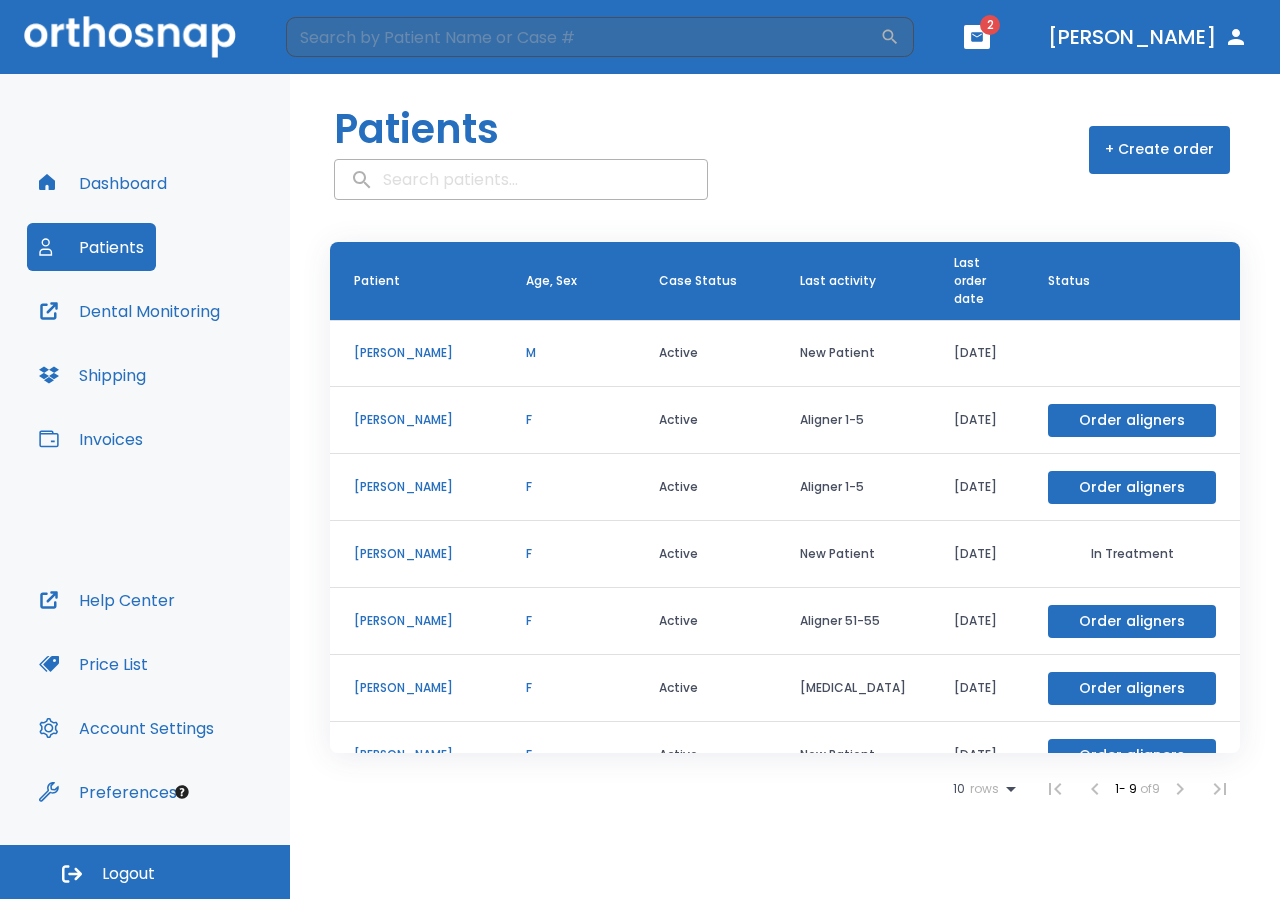 click on "[PERSON_NAME]" at bounding box center (416, 487) 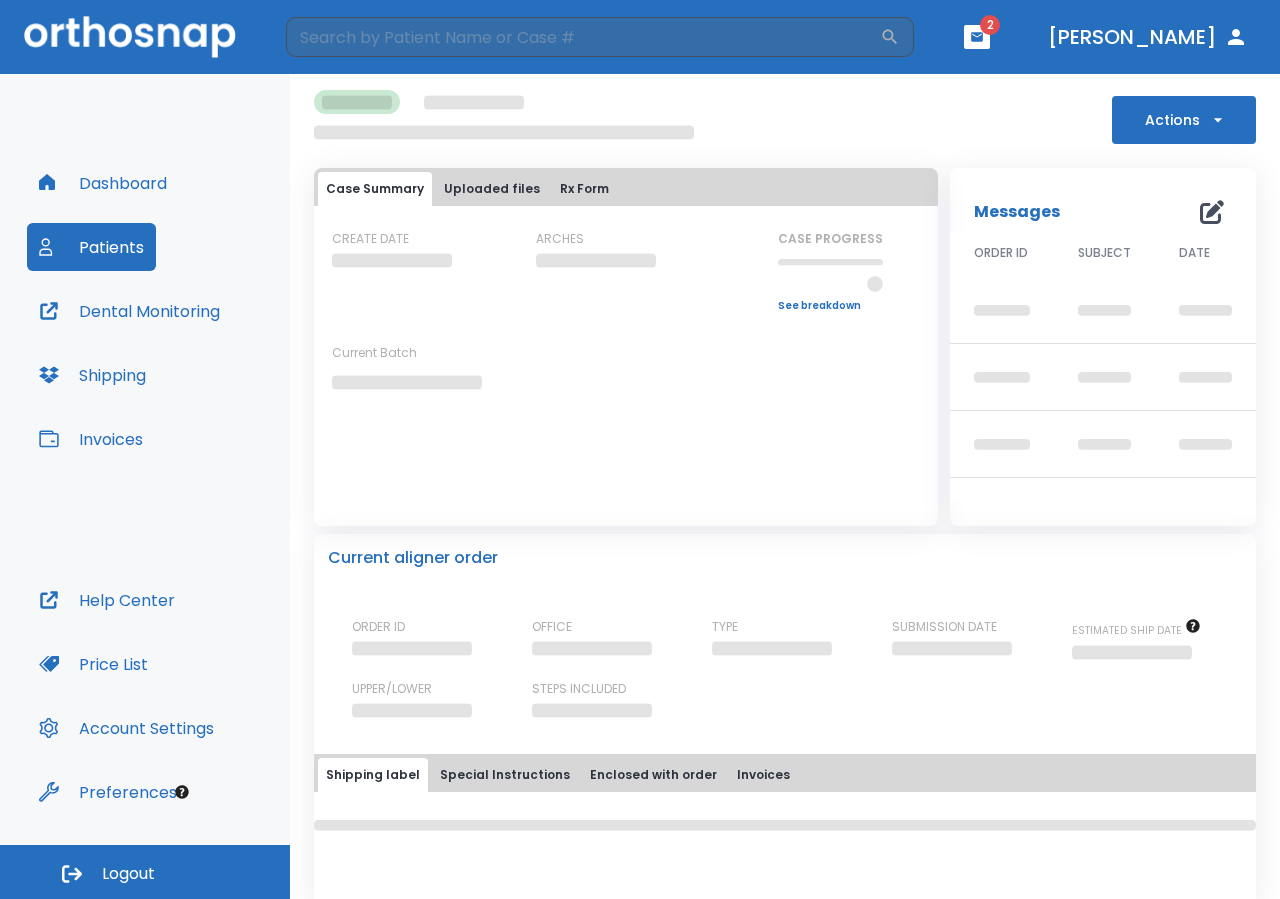 click on "Case Summary Uploaded files Rx Form CREATE DATE ARCHES CASE PROGRESS Upper progress (Est.  Awaiting Data ) 0% Lower progress (Est.  Awaiting Data ) 0% See breakdown Current Batch" at bounding box center (626, 326) 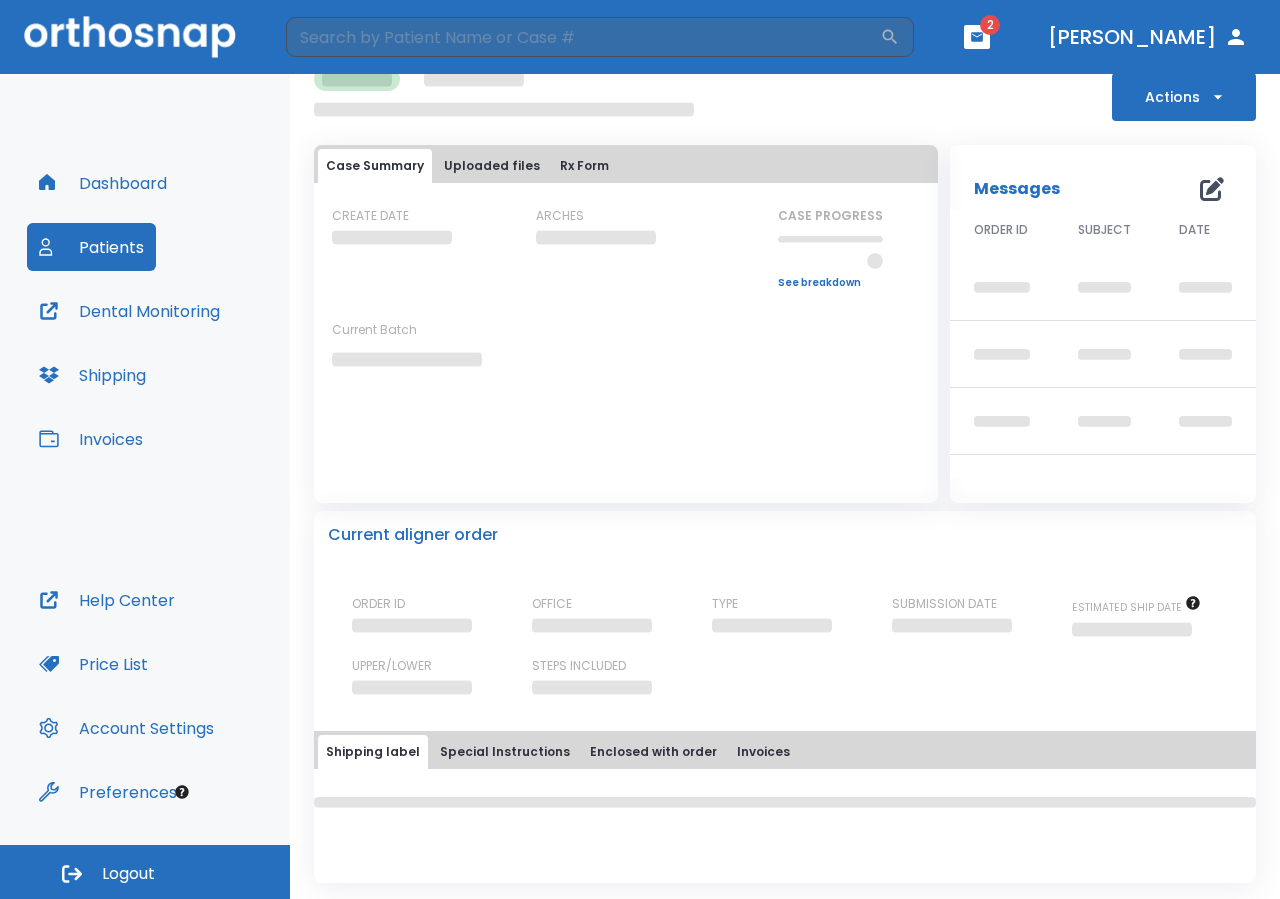 scroll, scrollTop: 0, scrollLeft: 0, axis: both 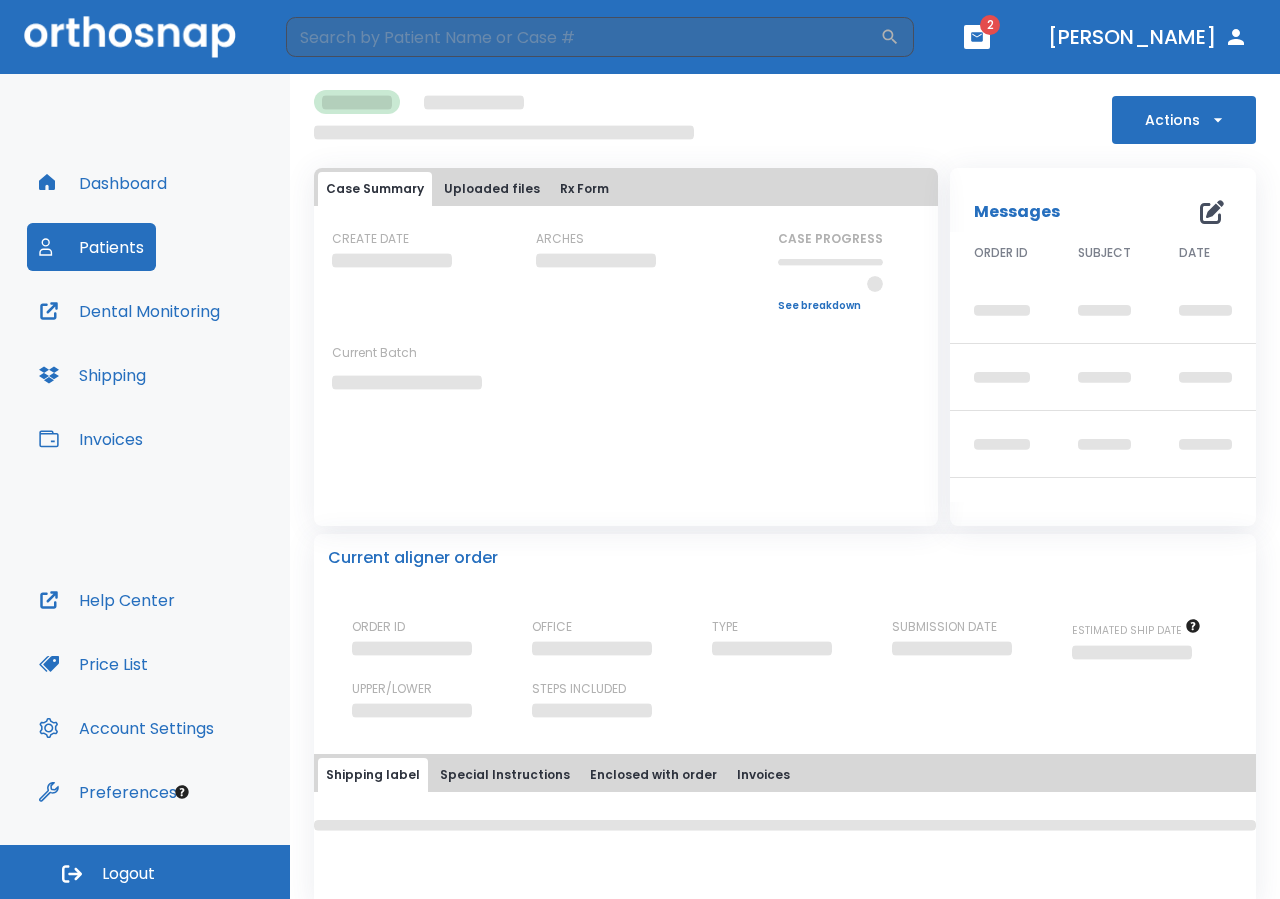 click 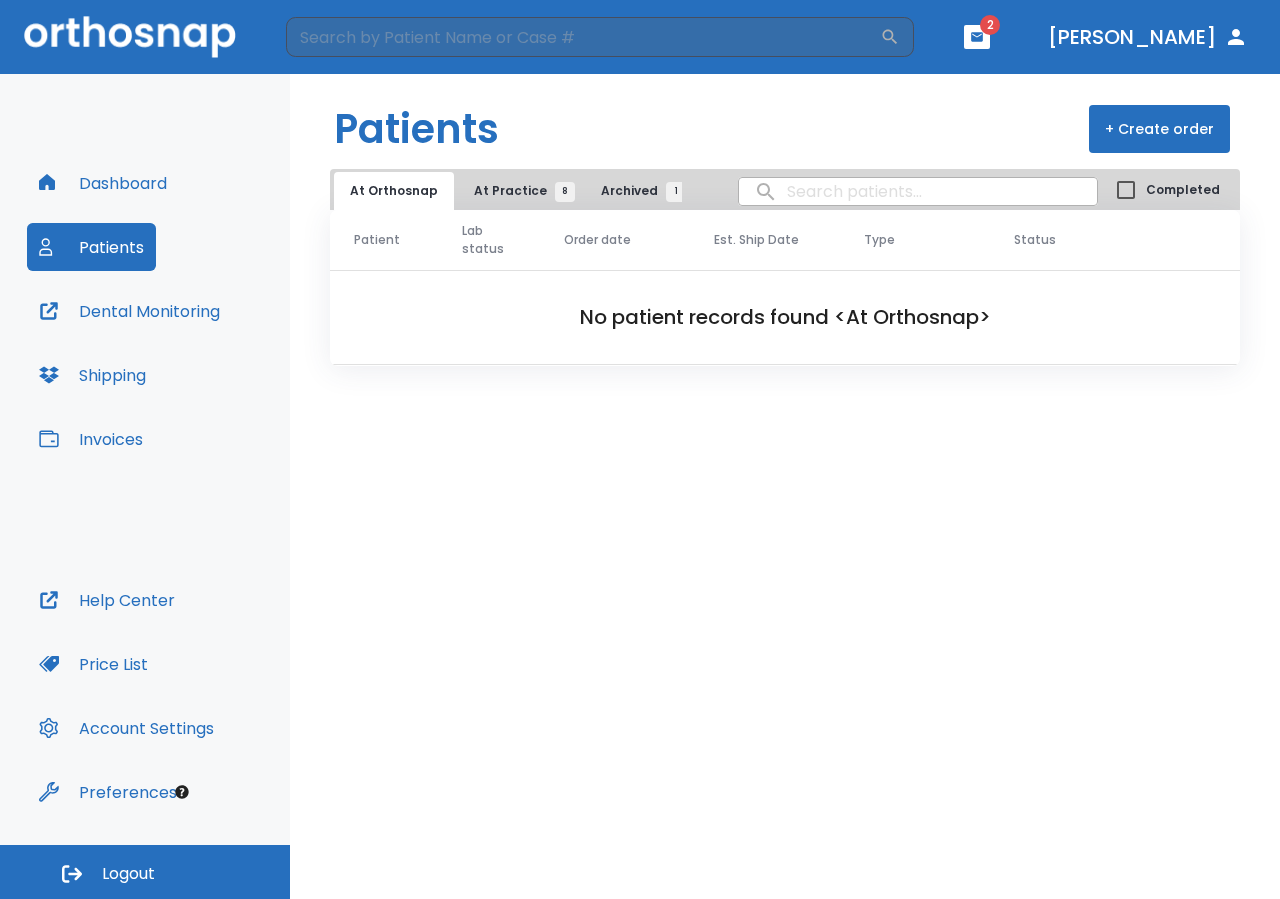 click on "Patients" at bounding box center (91, 247) 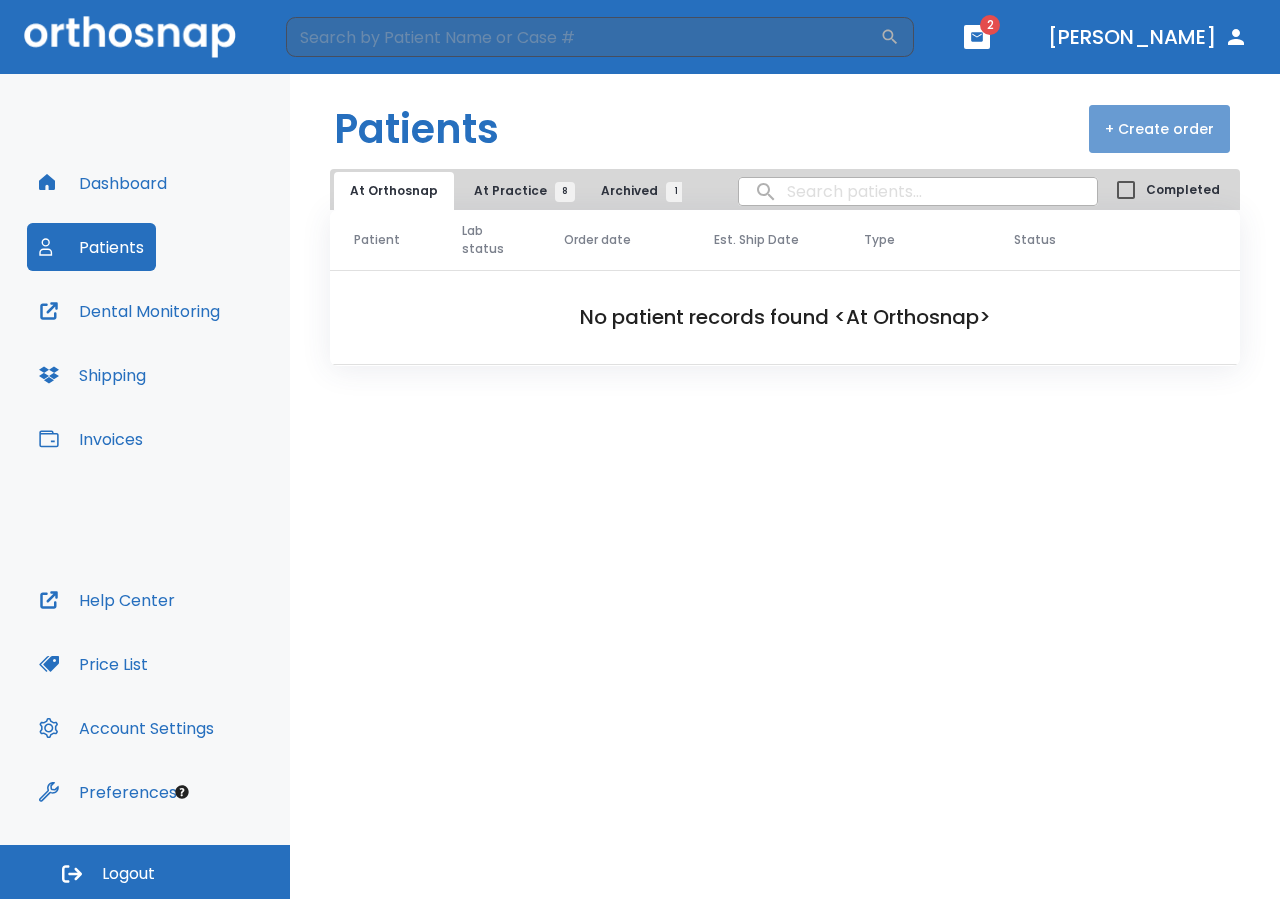 click on "+ Create order" at bounding box center [1159, 129] 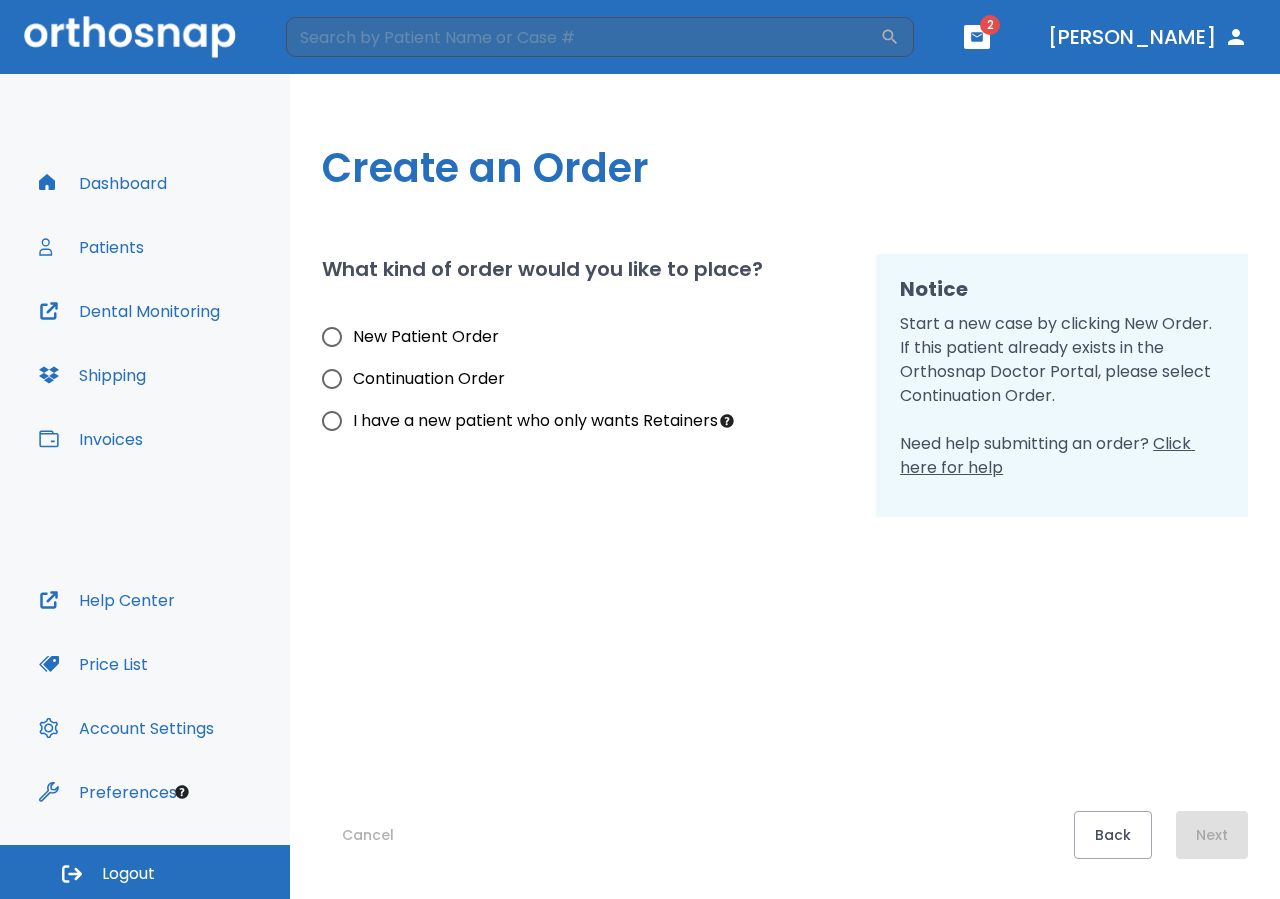 click on "Continuation Order" at bounding box center (332, 379) 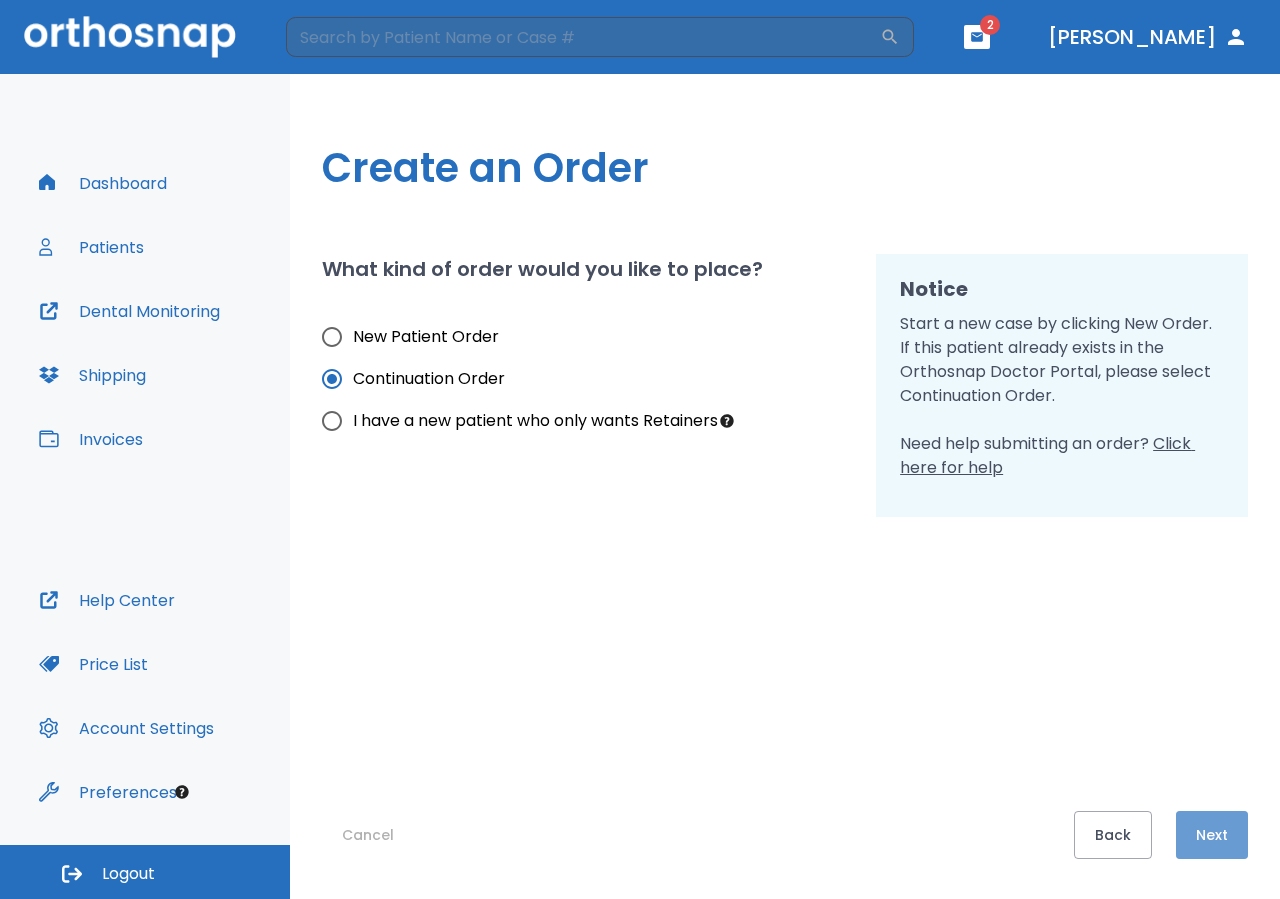 click on "Next" at bounding box center (1212, 835) 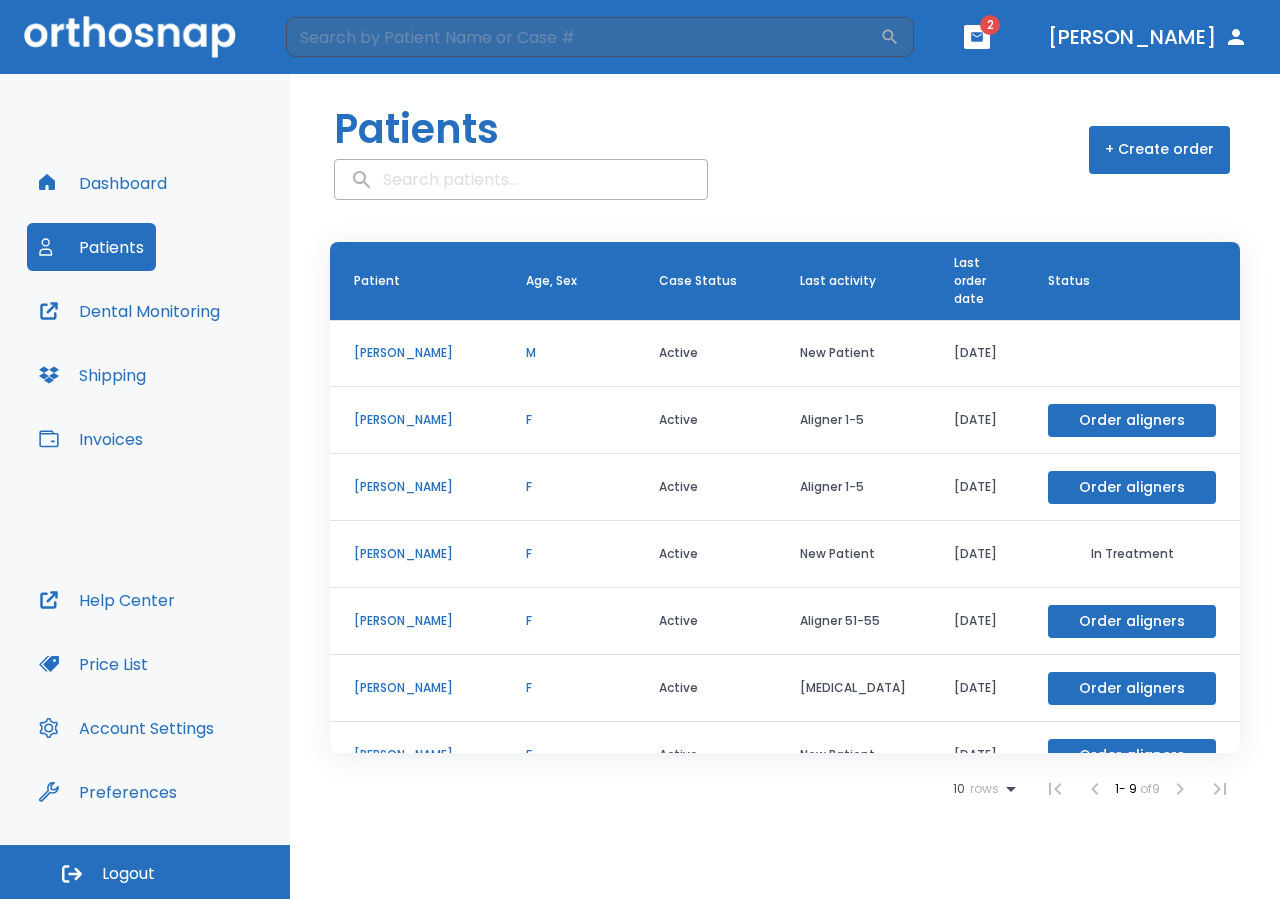 click on "[PERSON_NAME]" at bounding box center (416, 487) 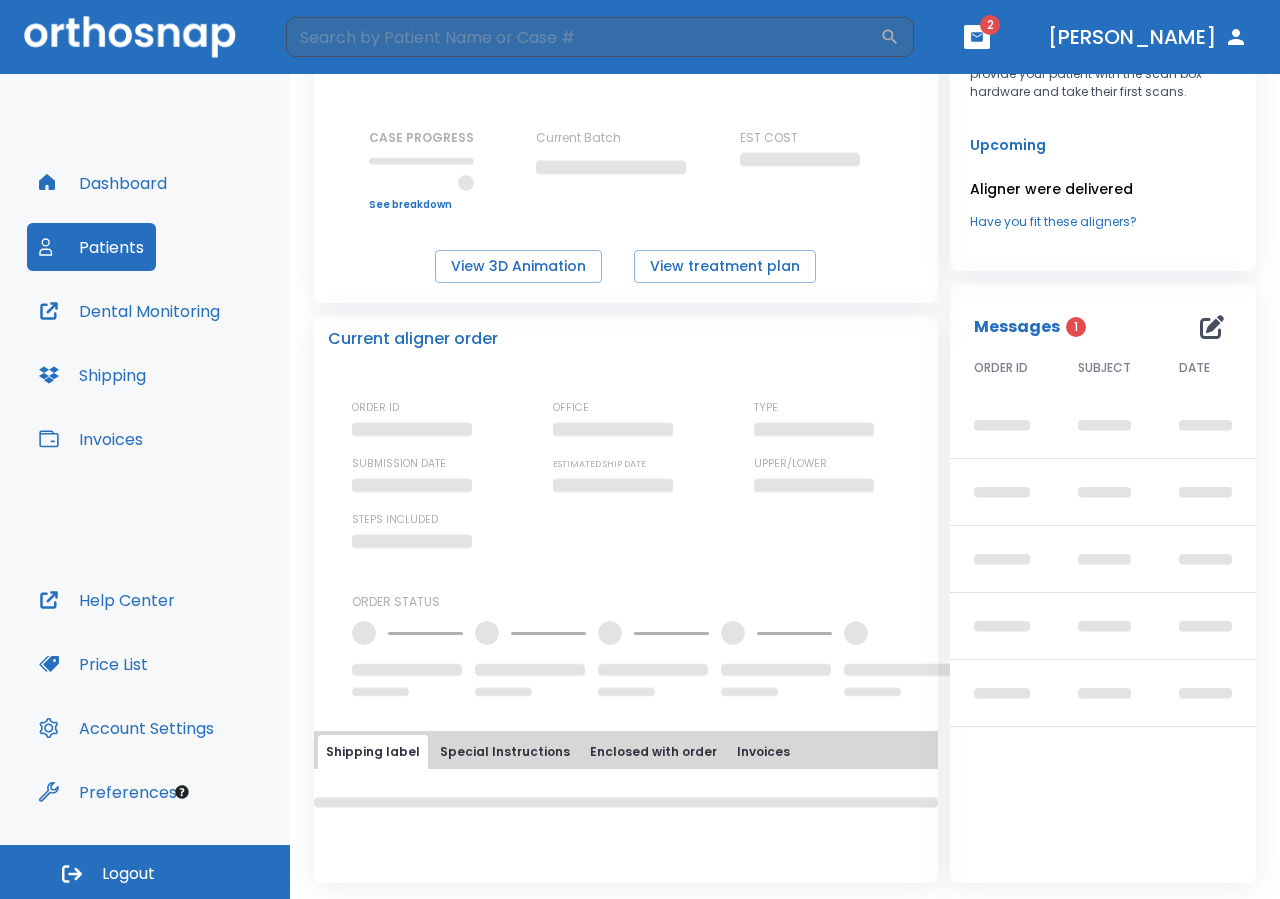 scroll, scrollTop: 0, scrollLeft: 0, axis: both 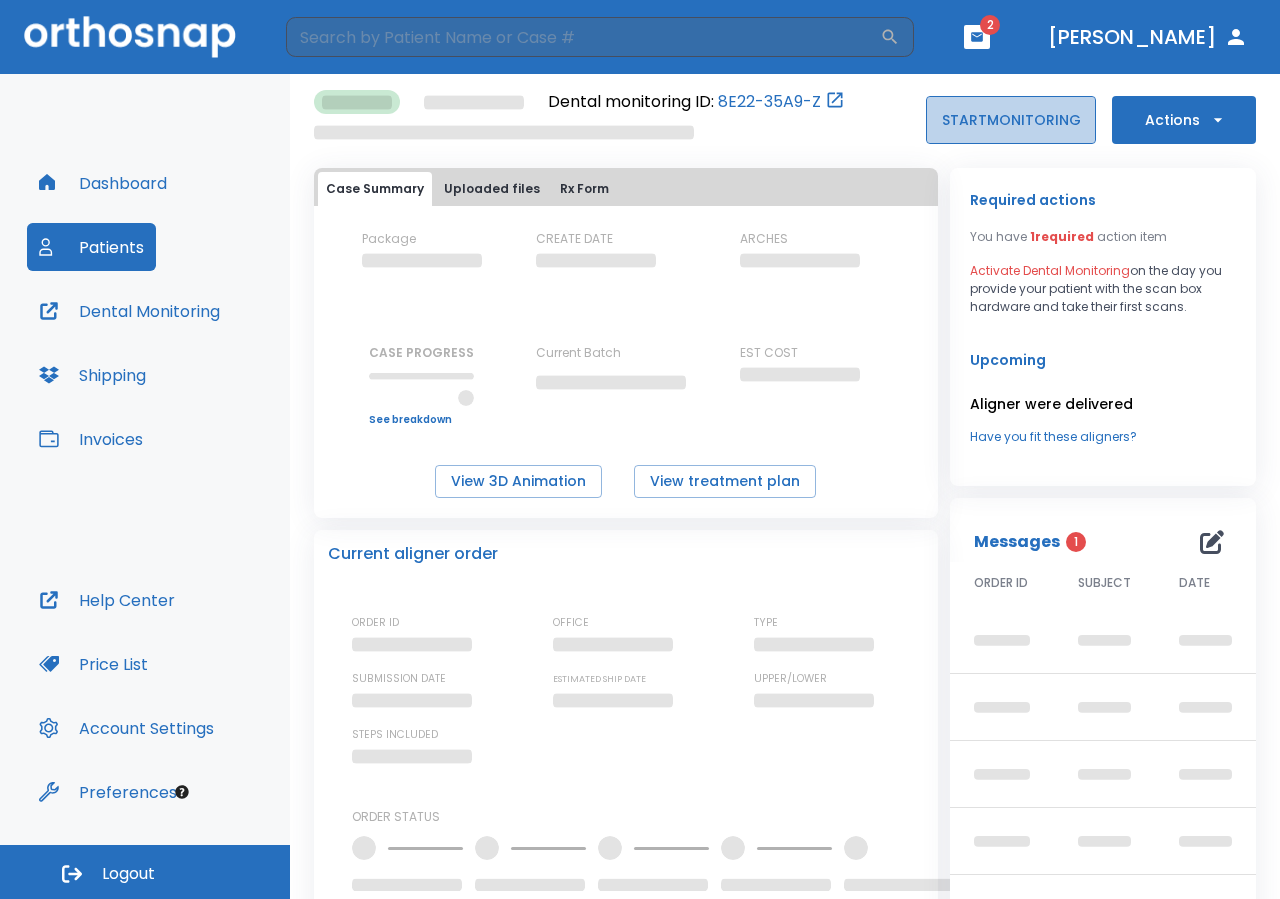 click on "START  MONITORING" at bounding box center [1011, 120] 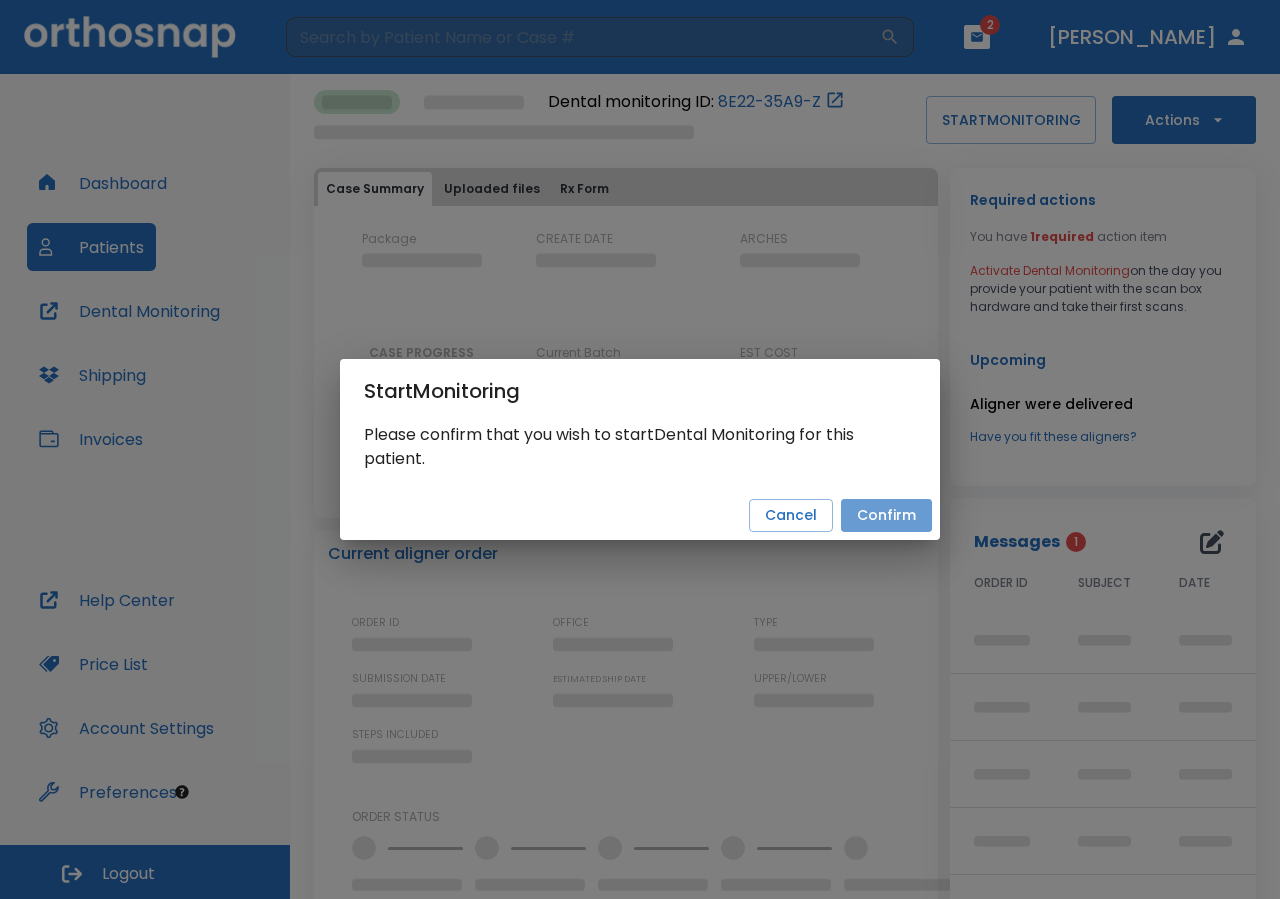 click on "Confirm" at bounding box center (886, 515) 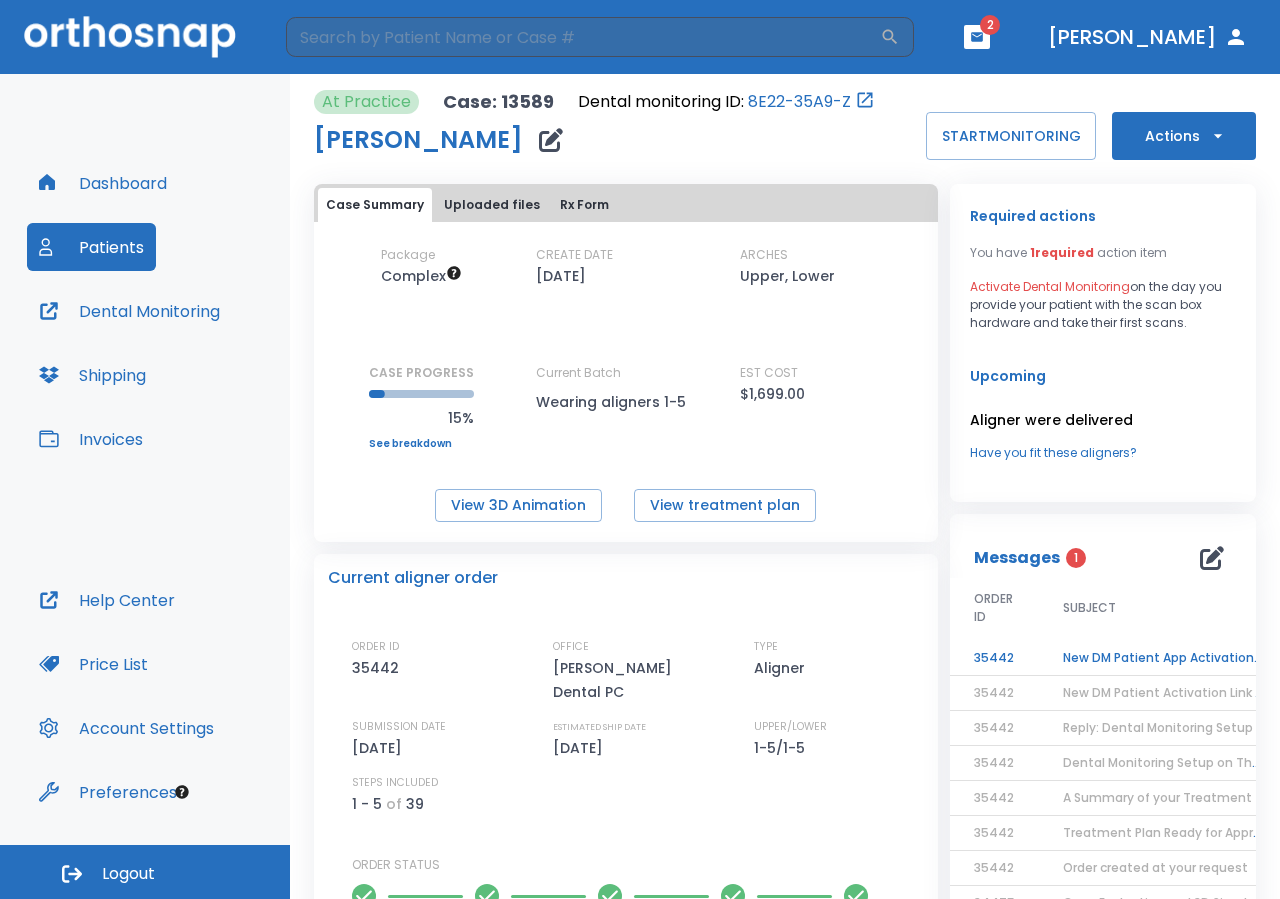 click on "New DM Patient App Activation Link Sent!" at bounding box center (1164, 658) 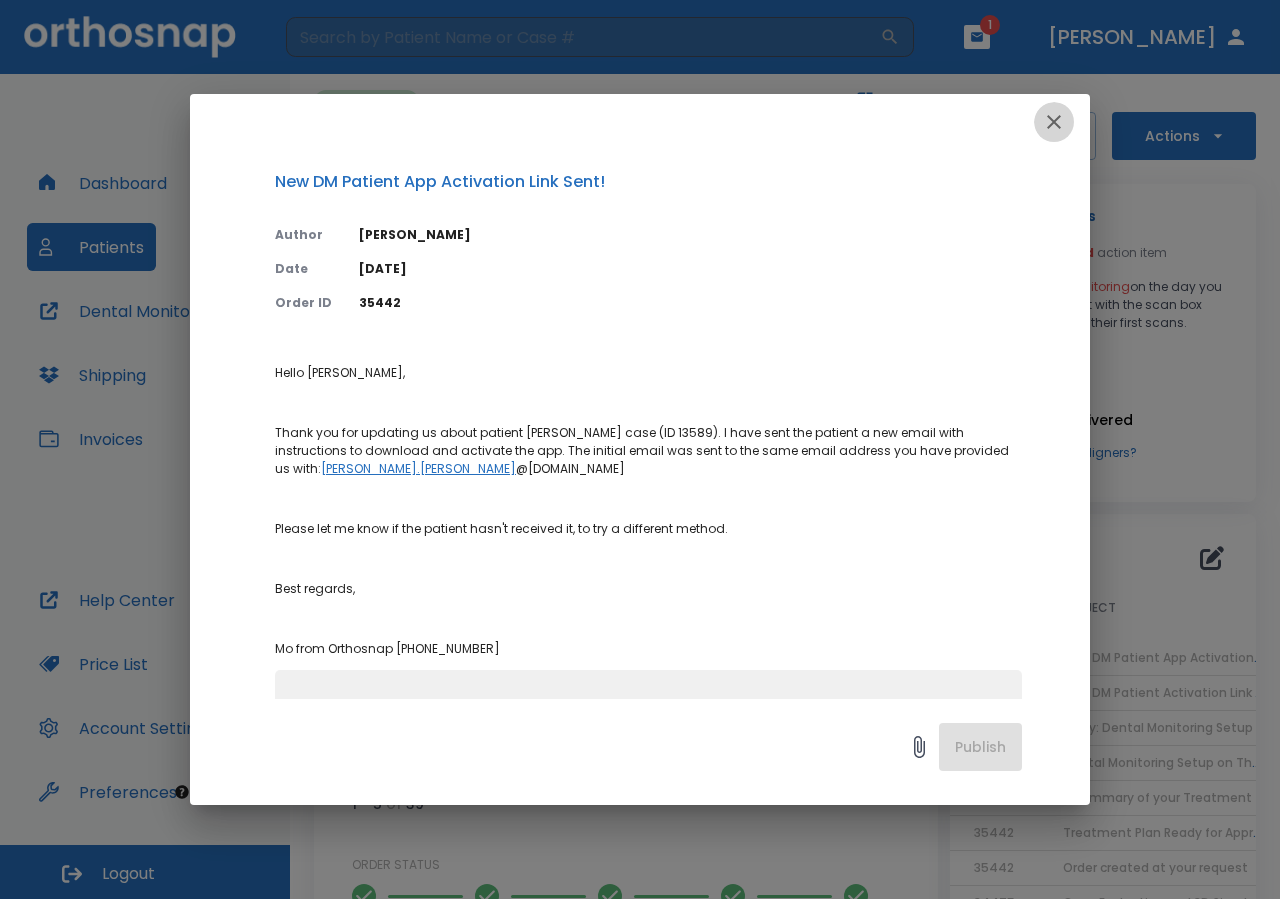 click 